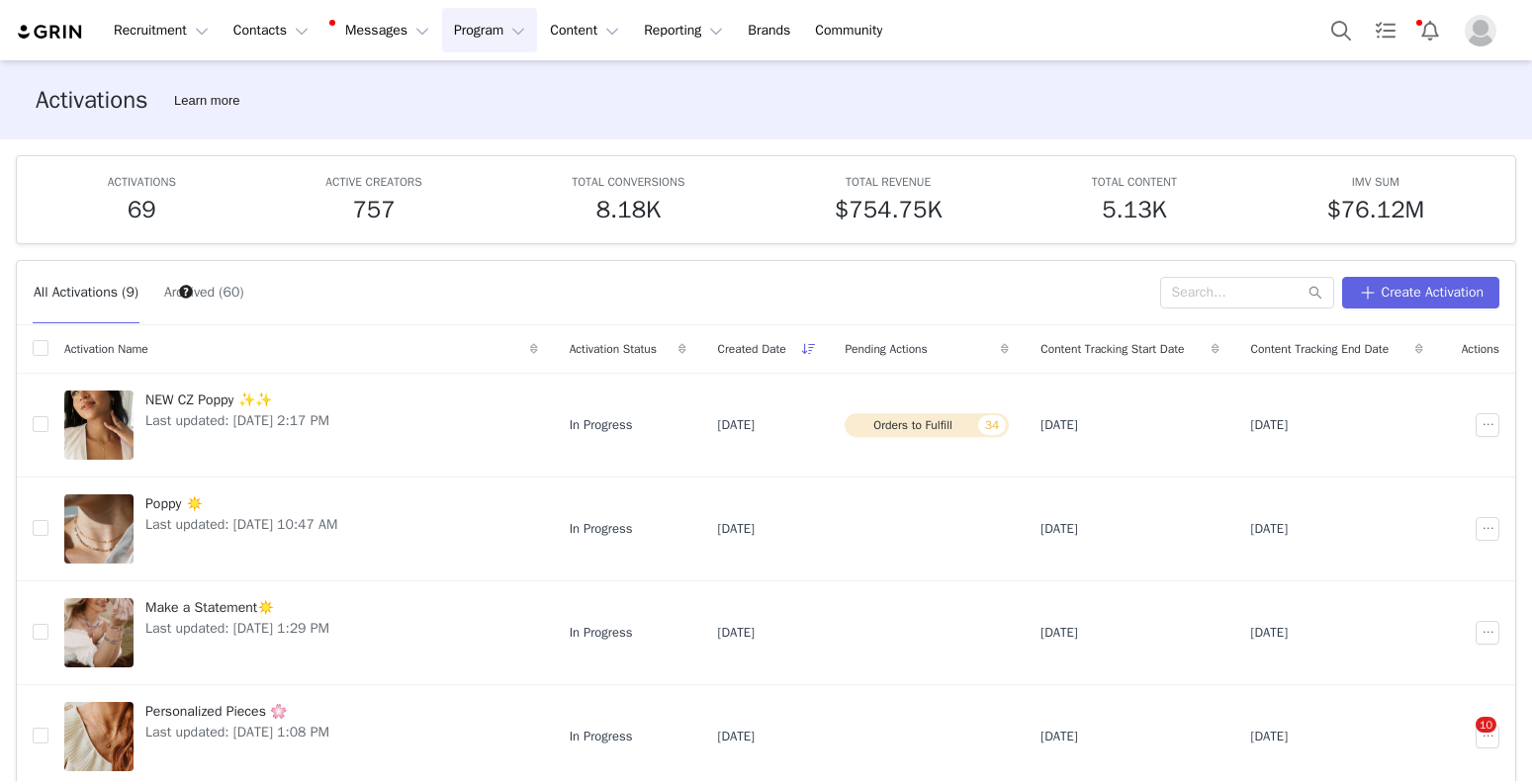 scroll, scrollTop: 0, scrollLeft: 0, axis: both 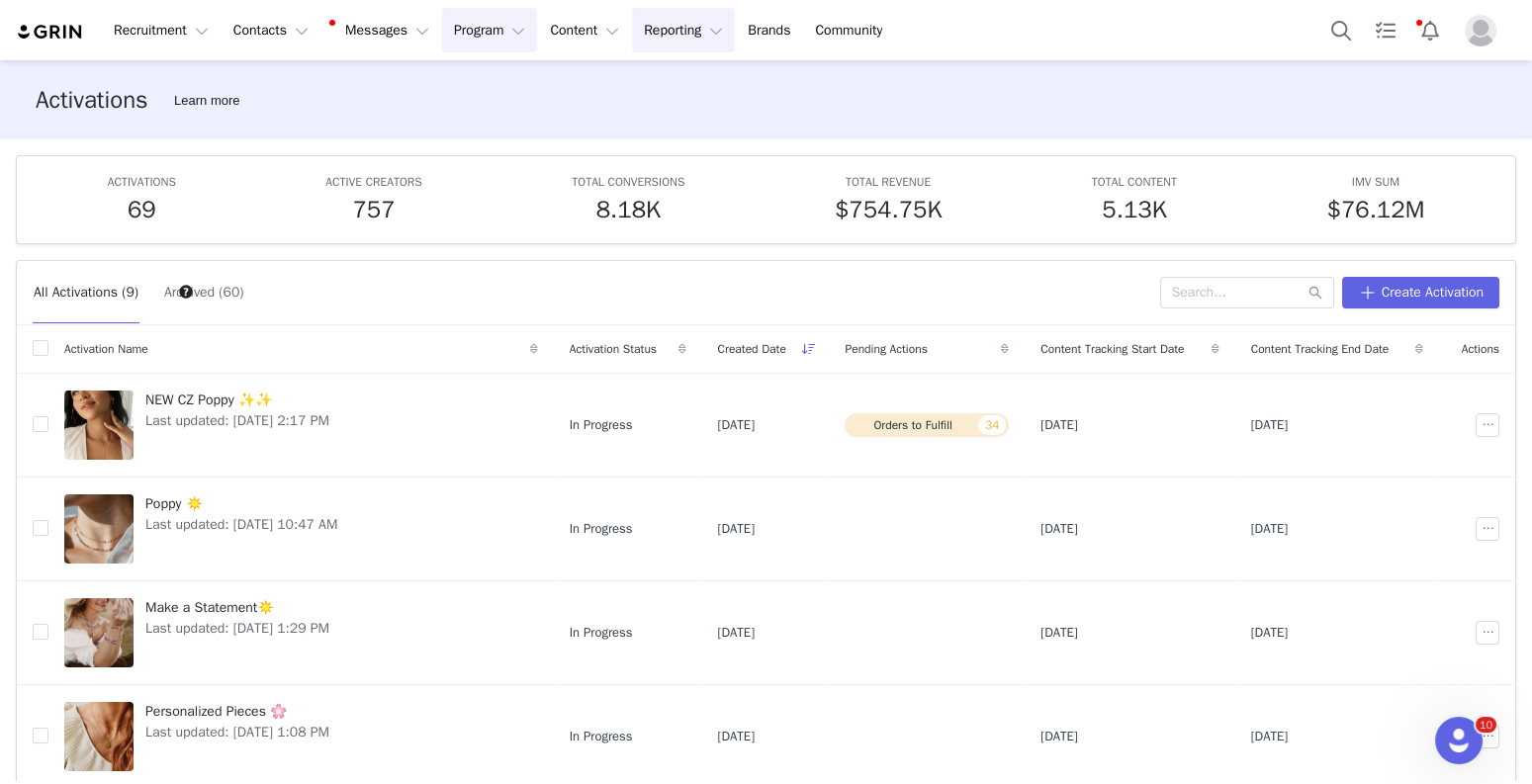 click on "Reporting Reporting" at bounding box center [683, 30] 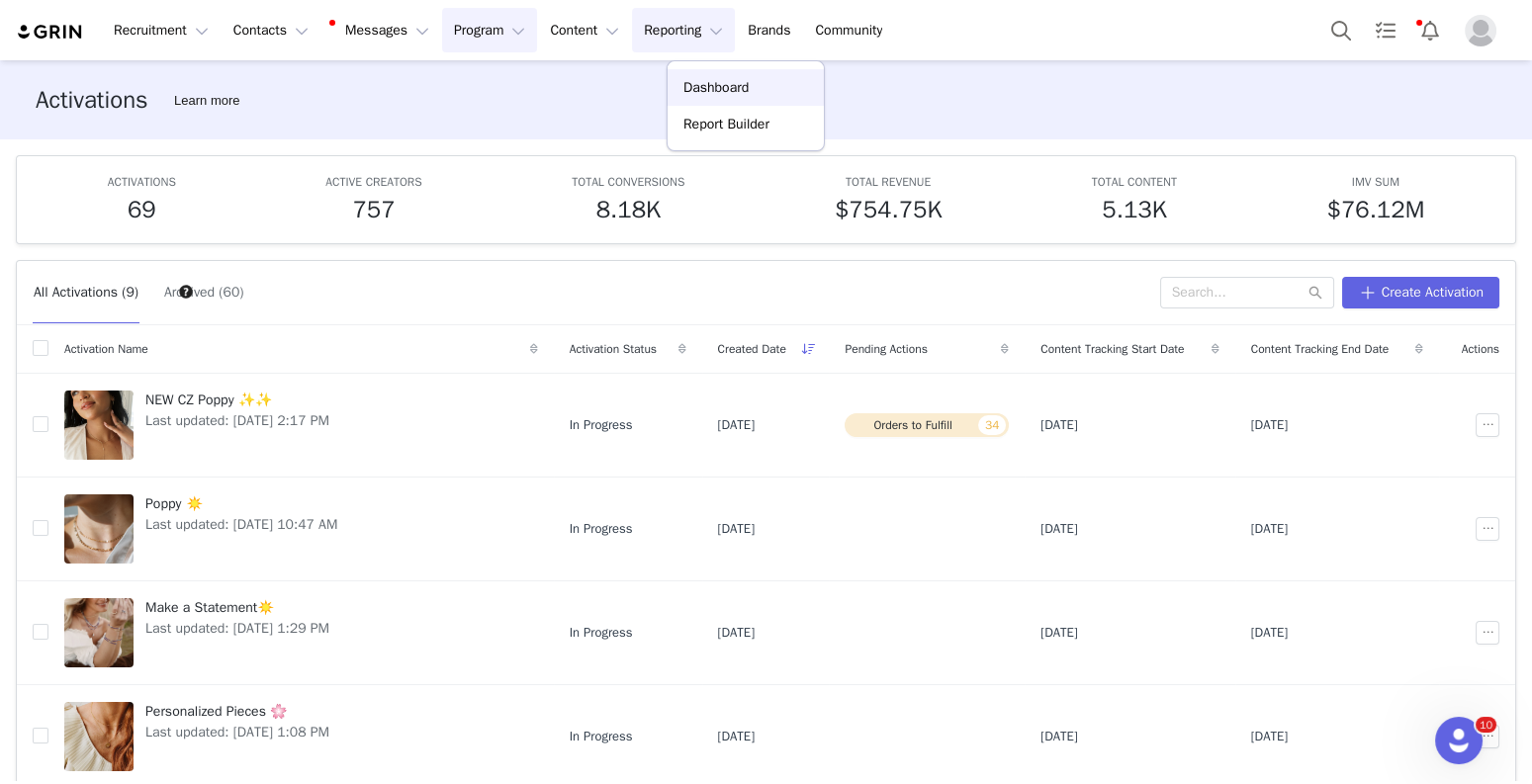 click on "Dashboard" at bounding box center (716, 87) 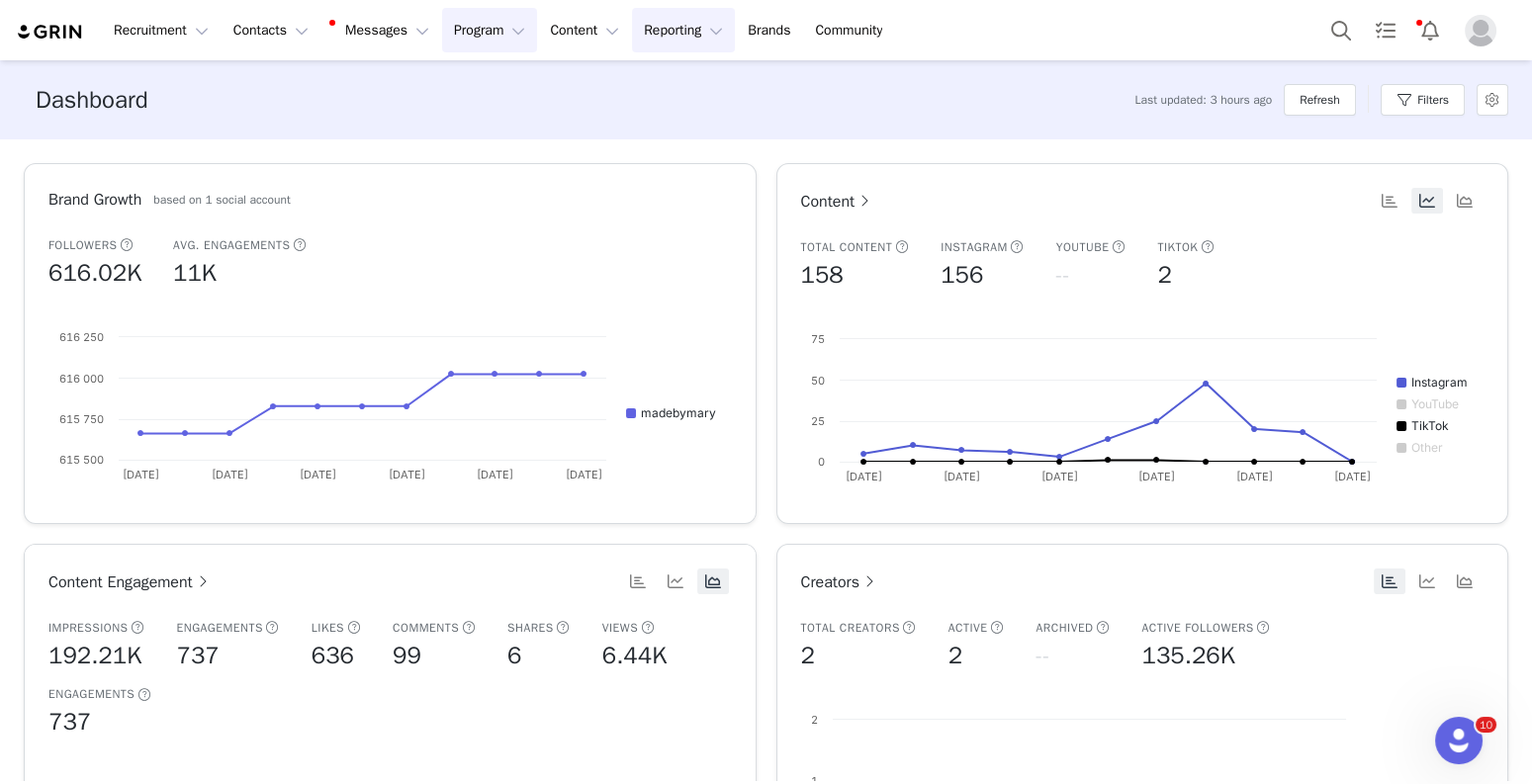 click on "Program Program" at bounding box center (490, 30) 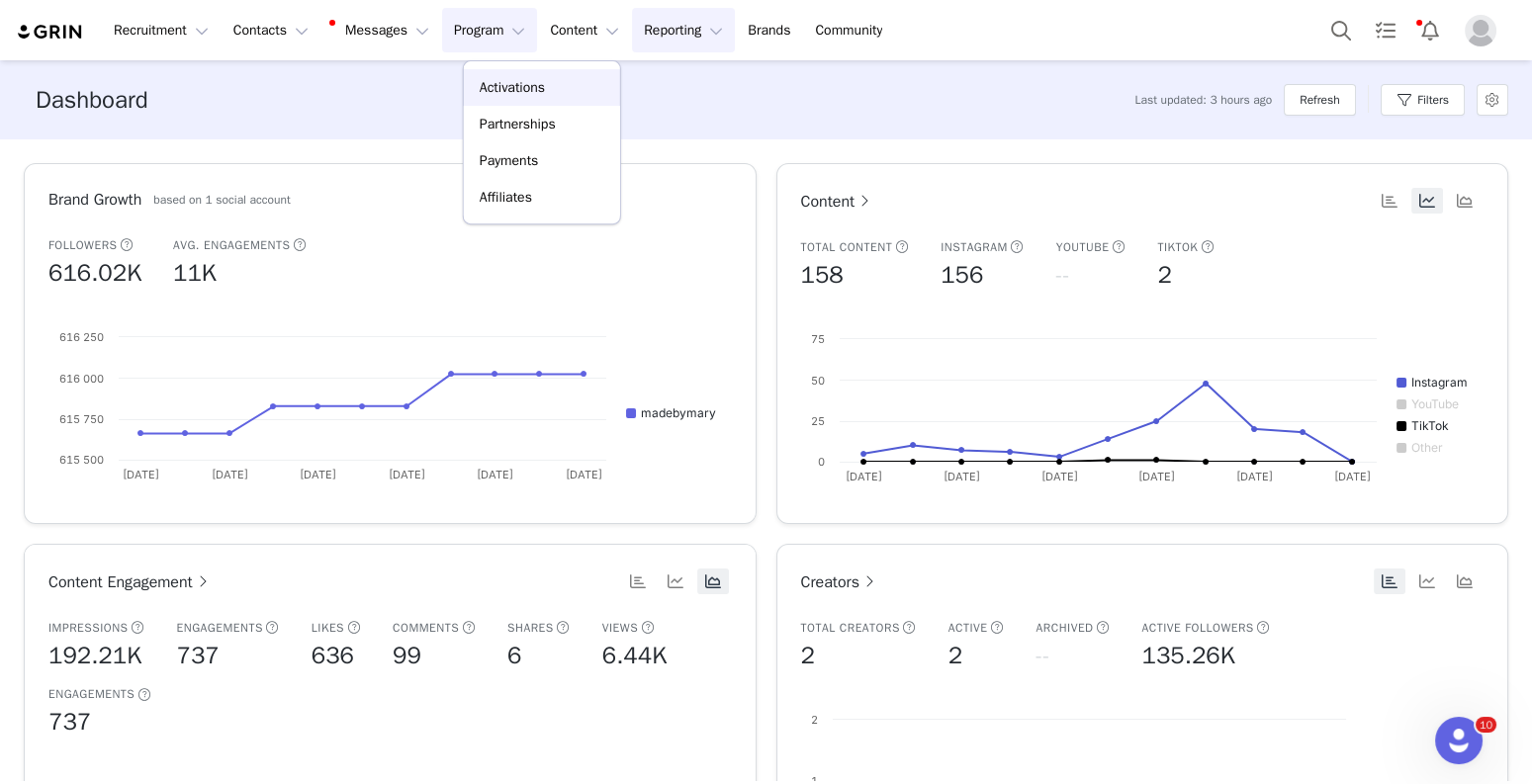 click on "Activations" at bounding box center (512, 87) 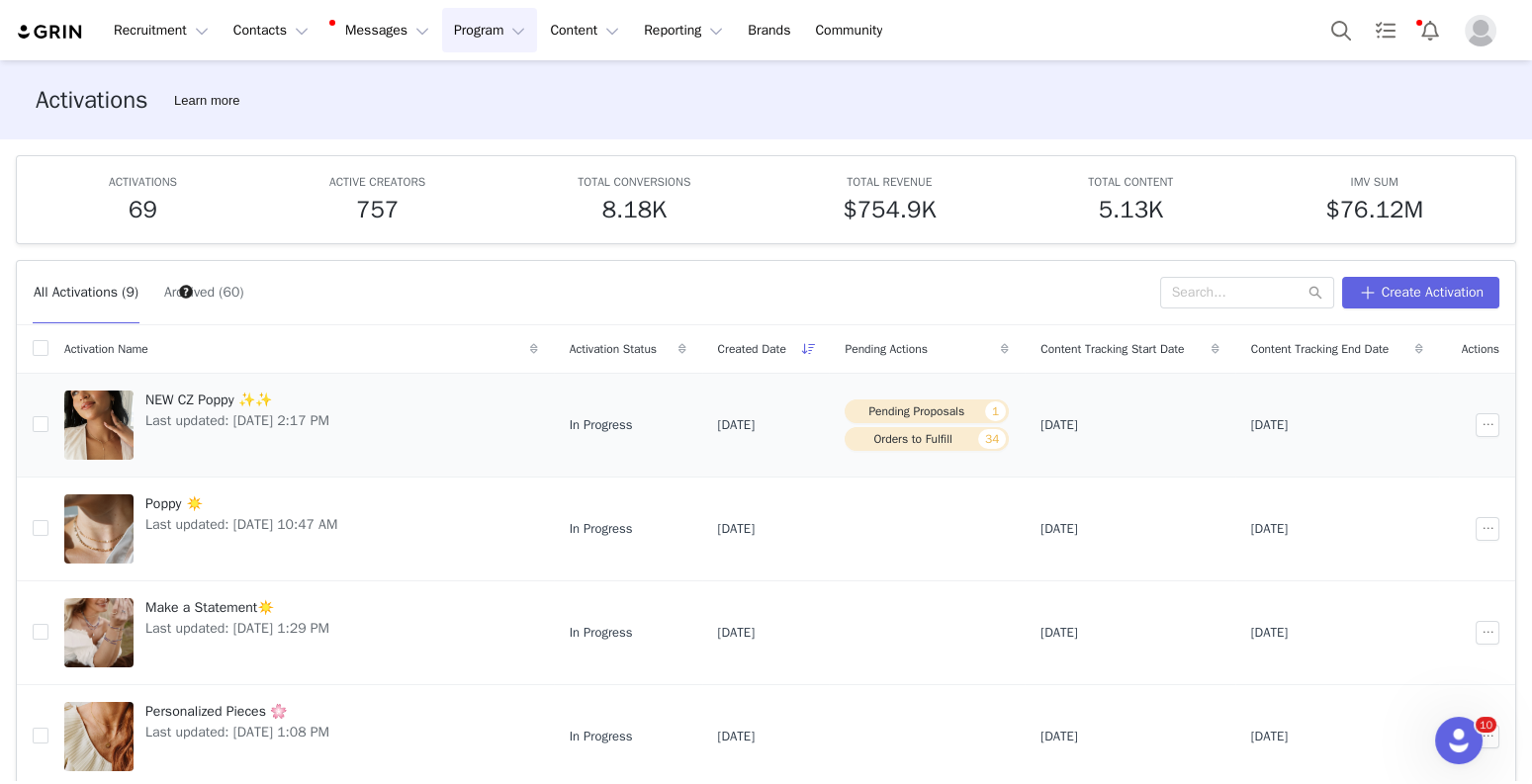 click on "Pending Proposals 1" at bounding box center (927, 411) 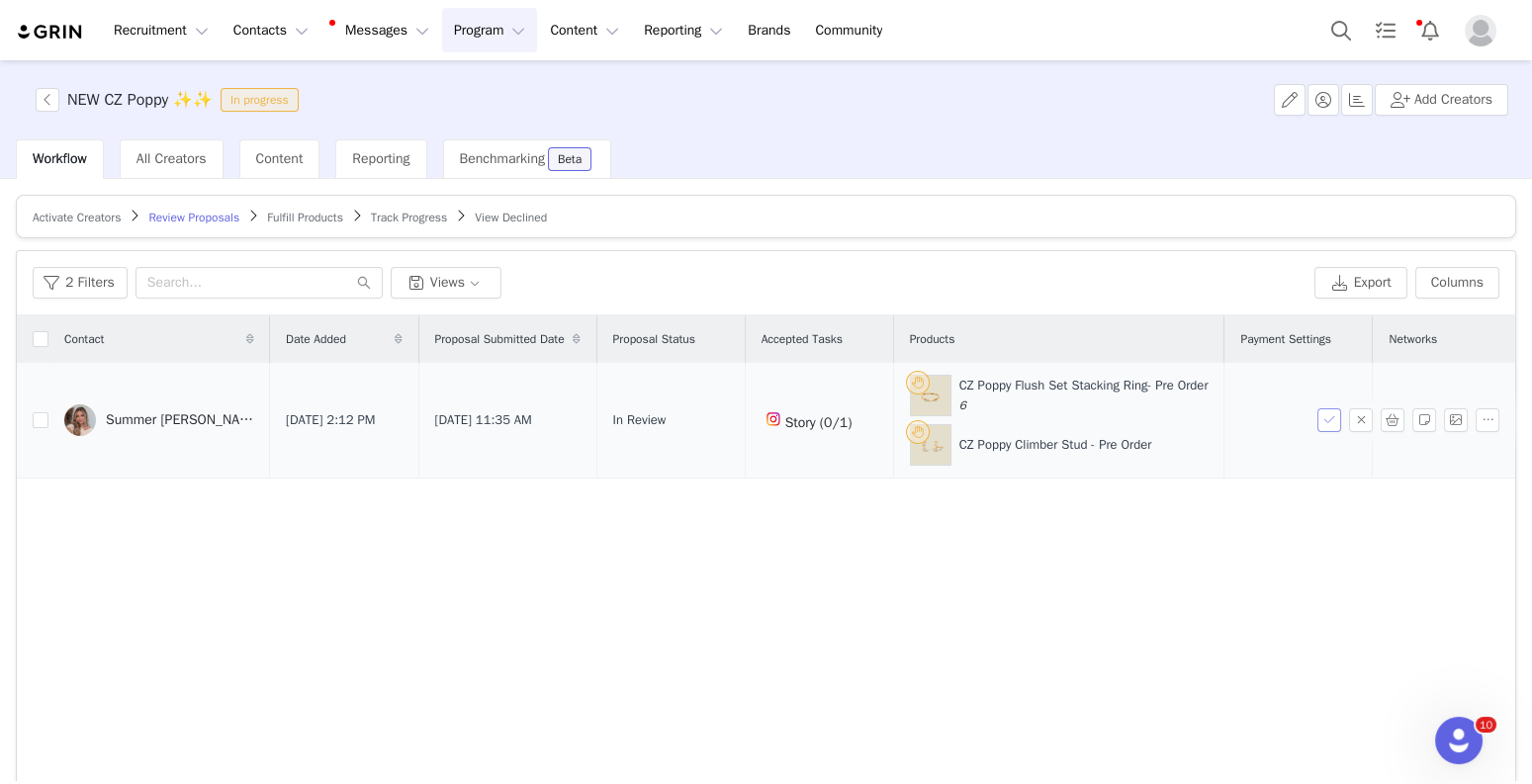 click at bounding box center (1329, 420) 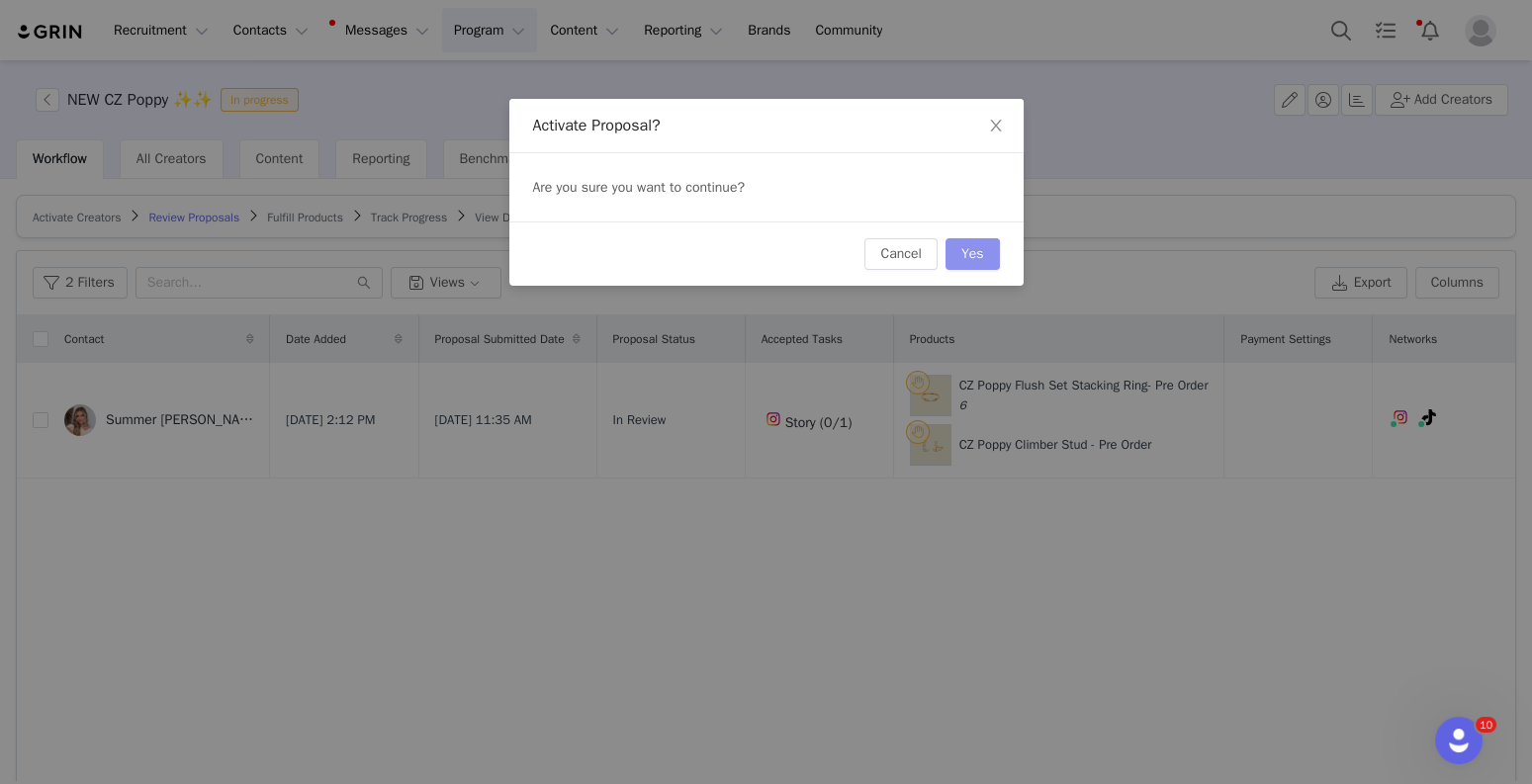 click on "Yes" at bounding box center (972, 254) 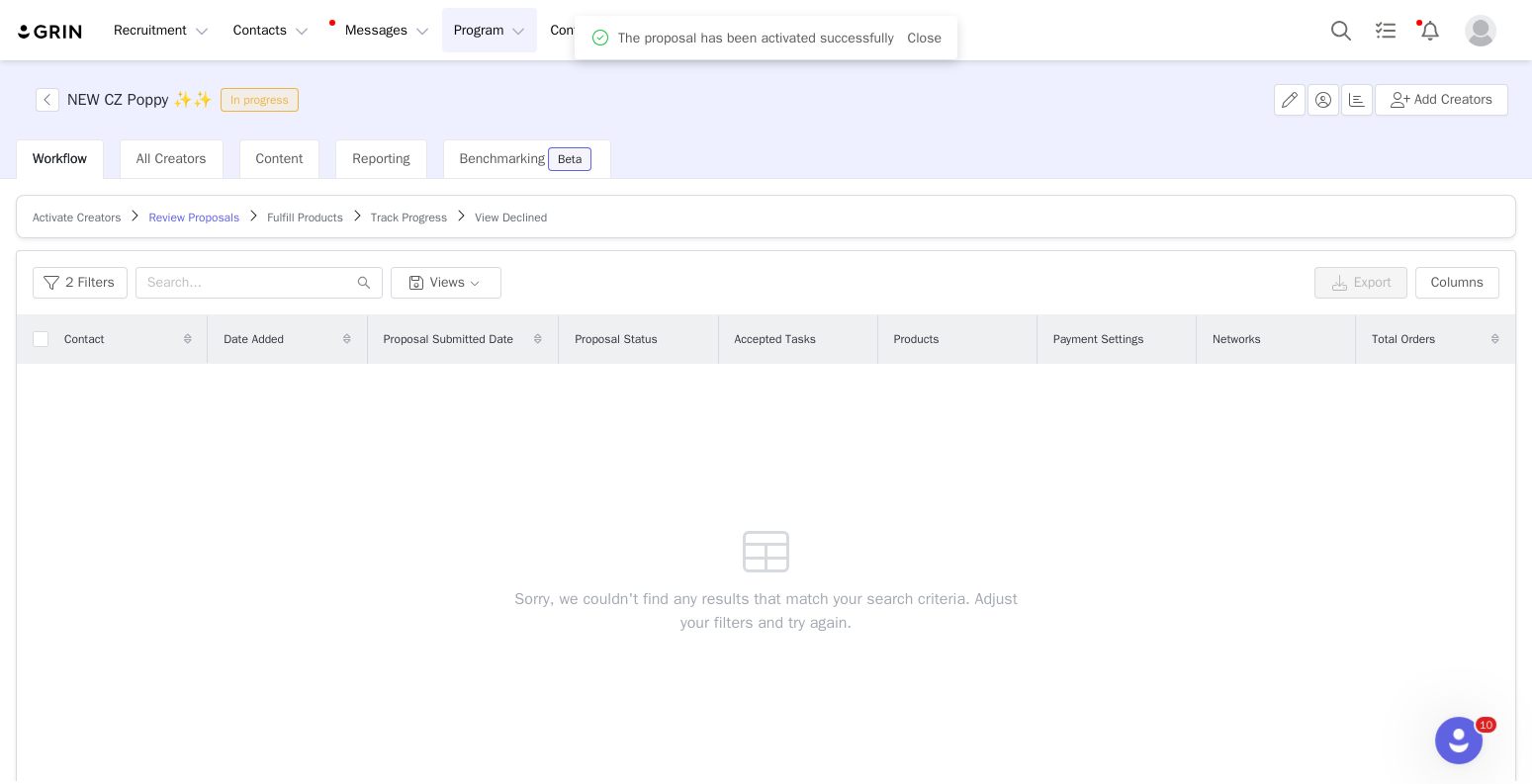 click on "Fulfill Products" at bounding box center (305, 218) 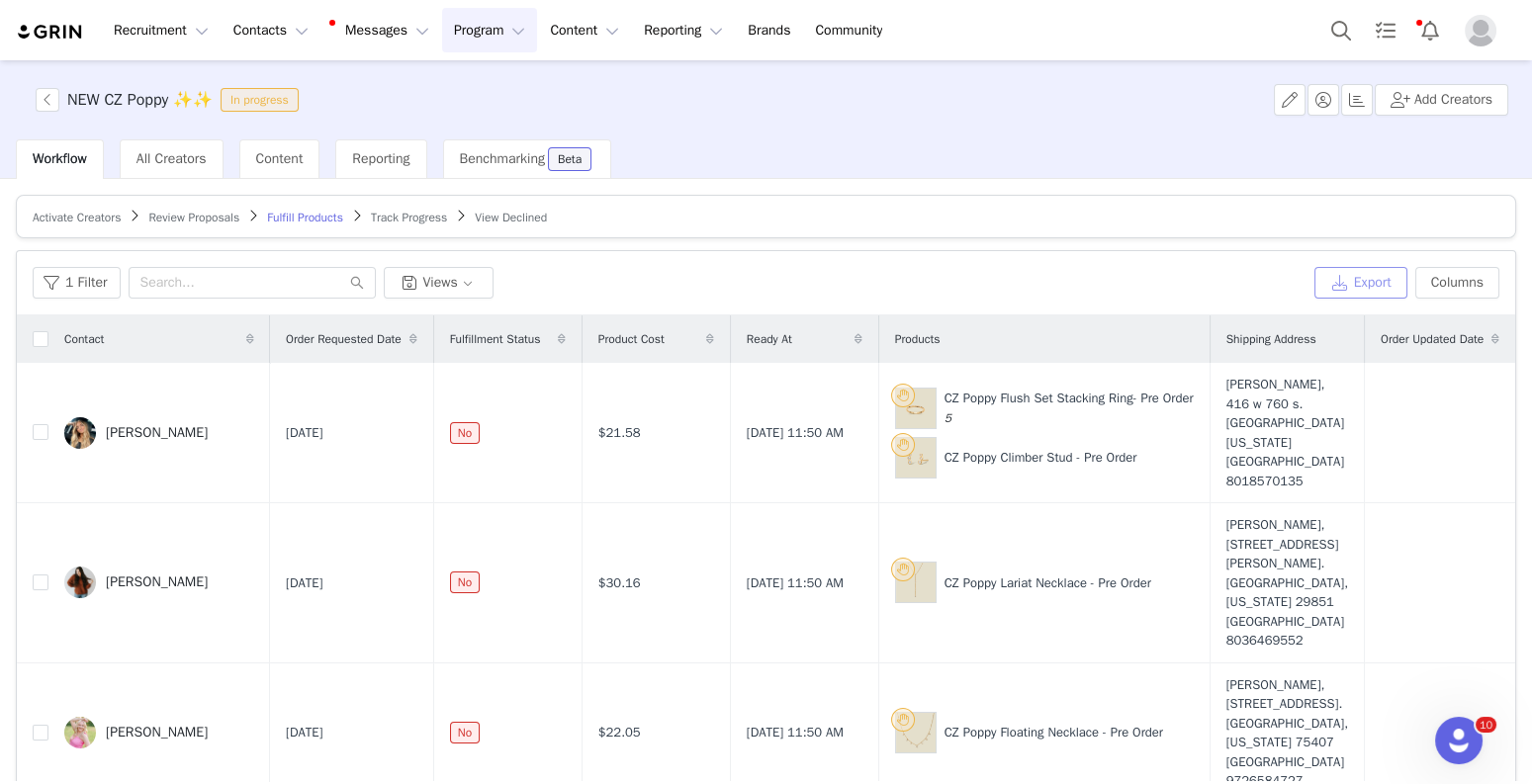 drag, startPoint x: 1376, startPoint y: 292, endPoint x: 1204, endPoint y: 289, distance: 172.02616 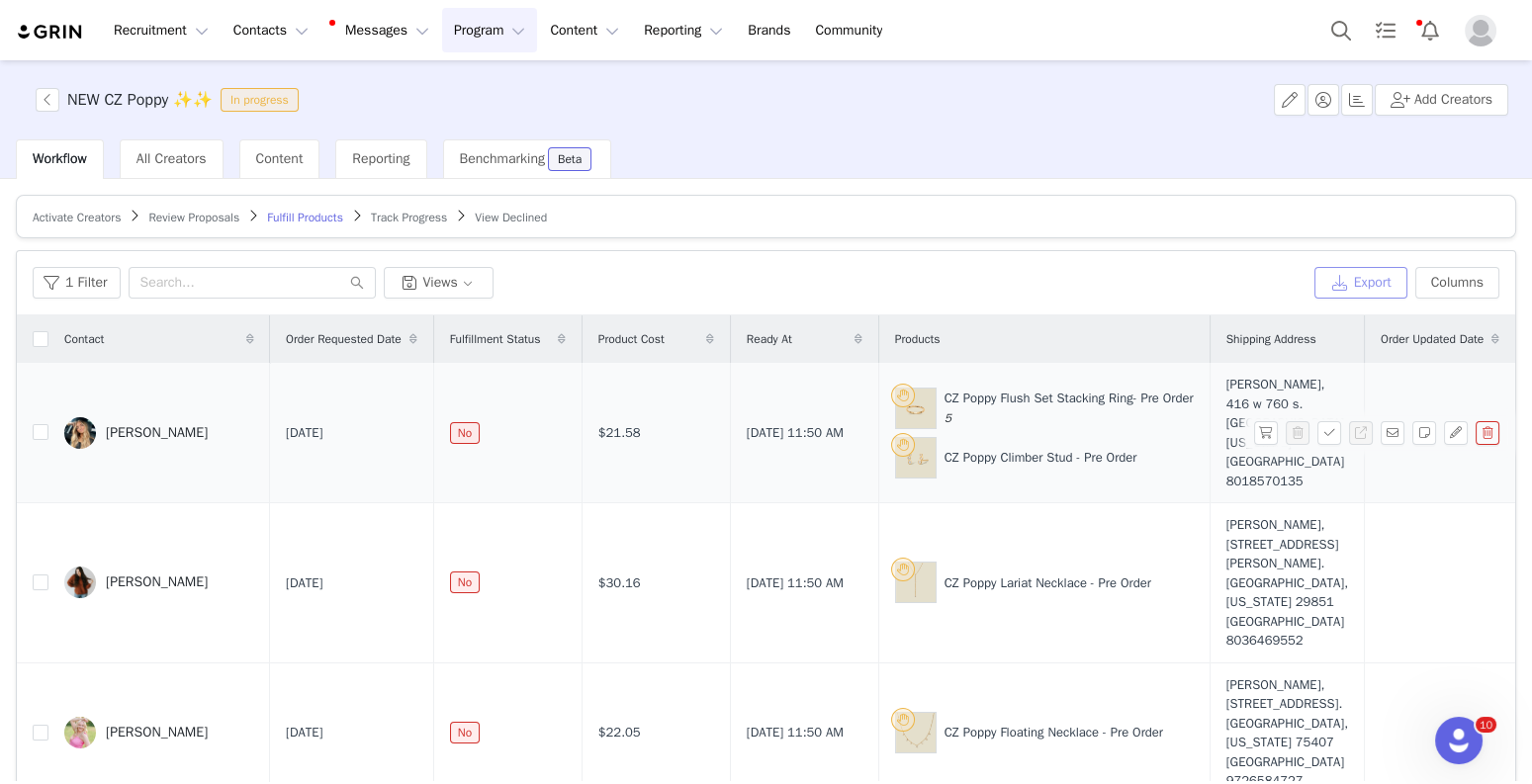 scroll, scrollTop: 0, scrollLeft: 922, axis: horizontal 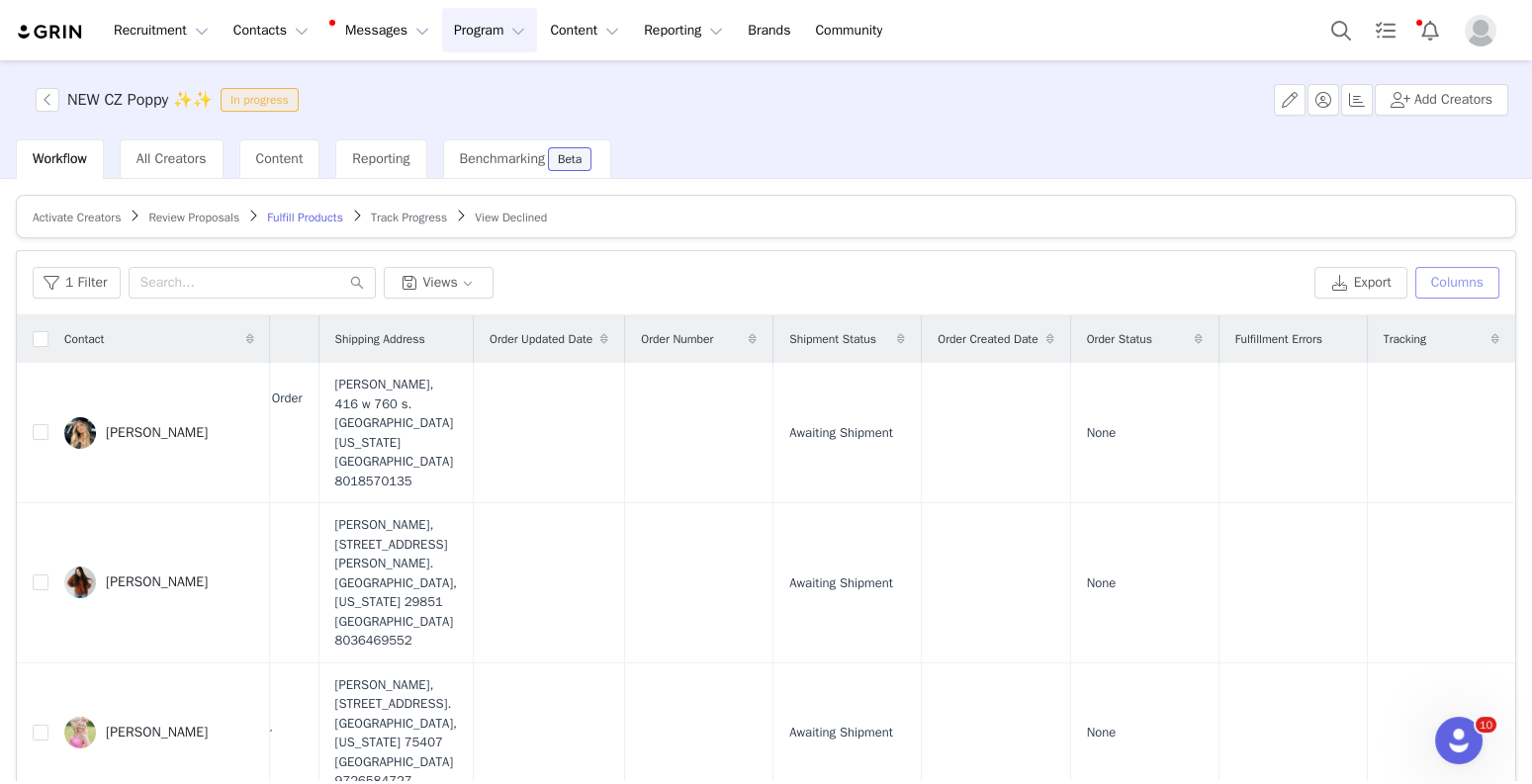 click on "Columns" at bounding box center (1457, 283) 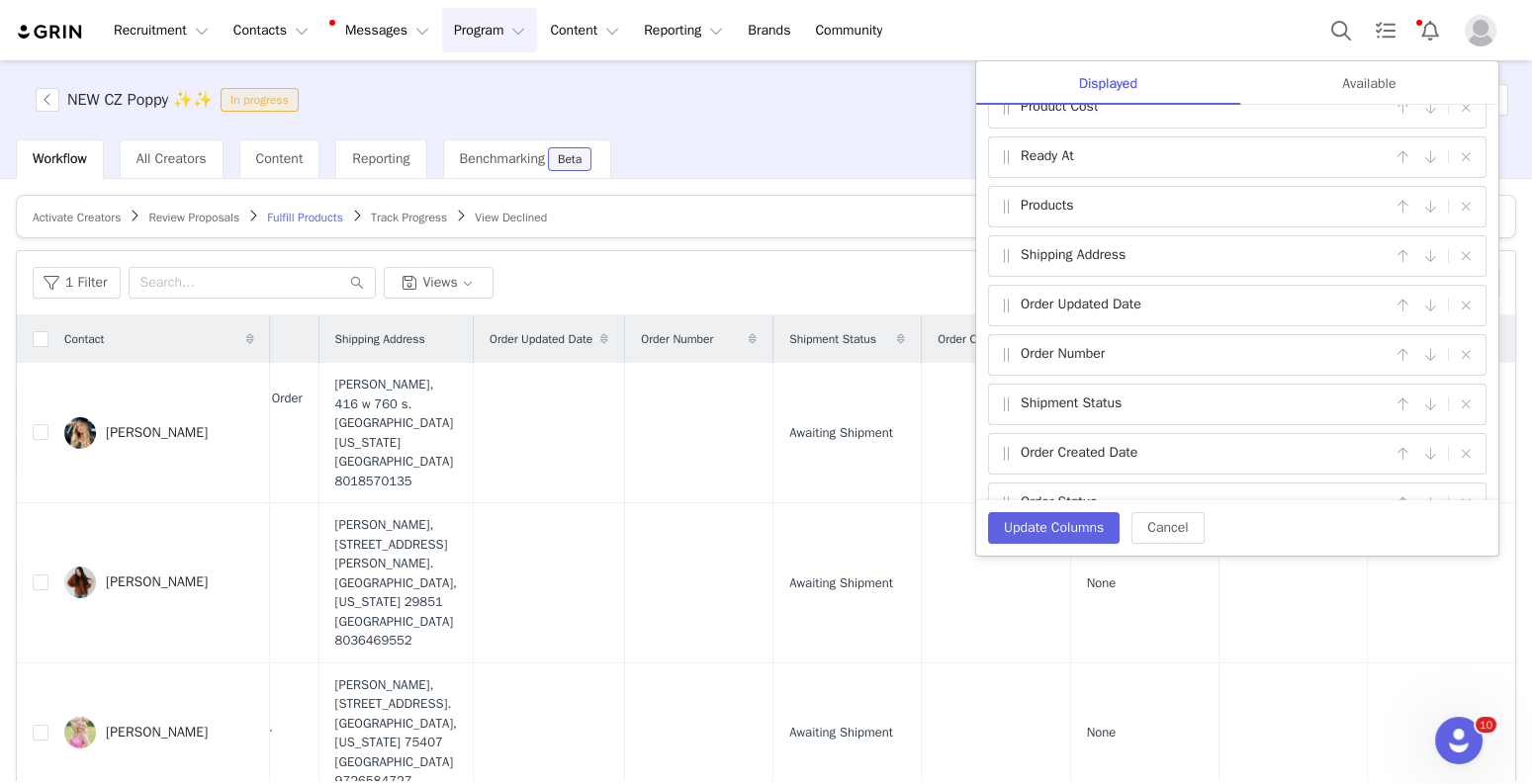 scroll, scrollTop: 193, scrollLeft: 0, axis: vertical 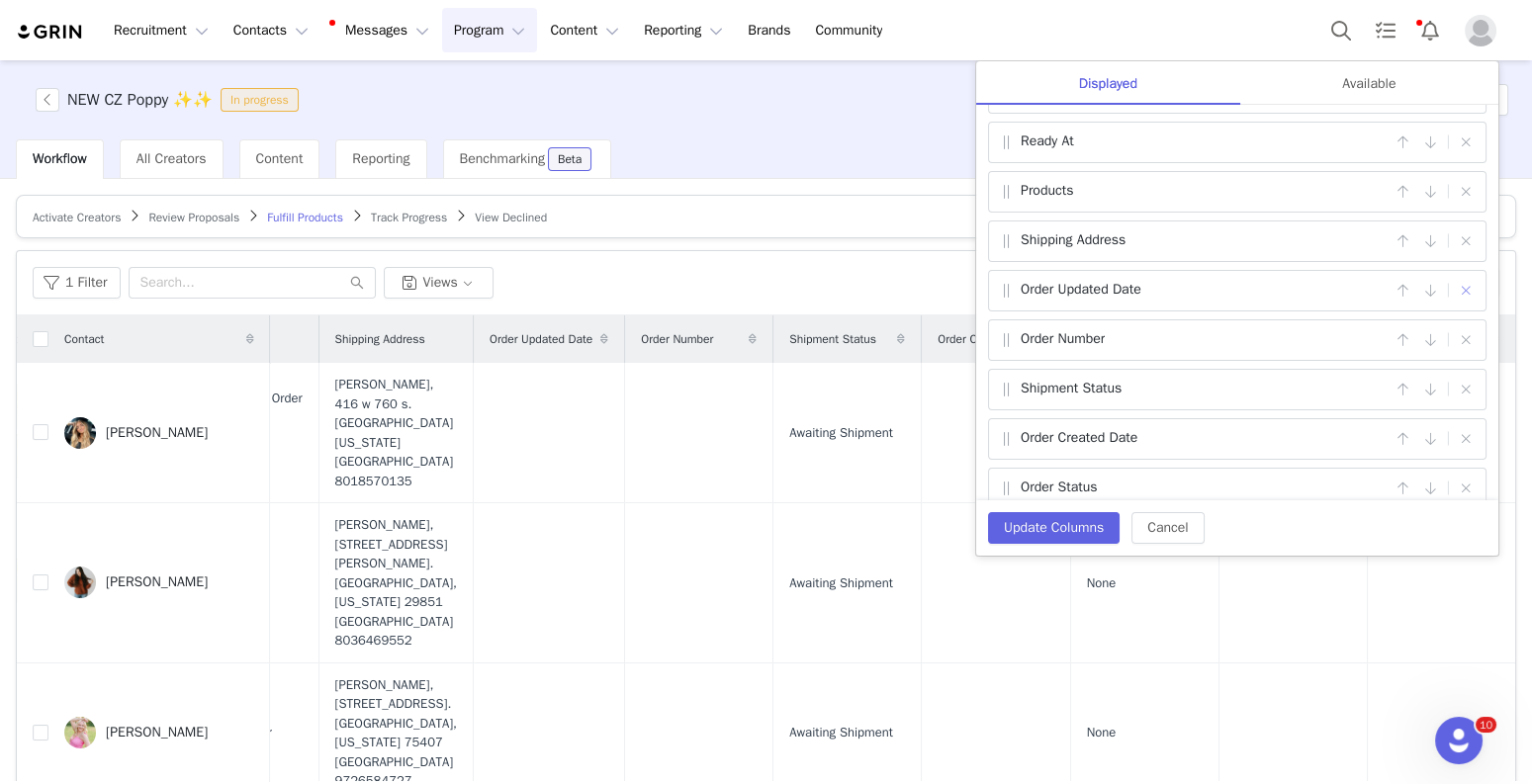 click at bounding box center [1466, 291] 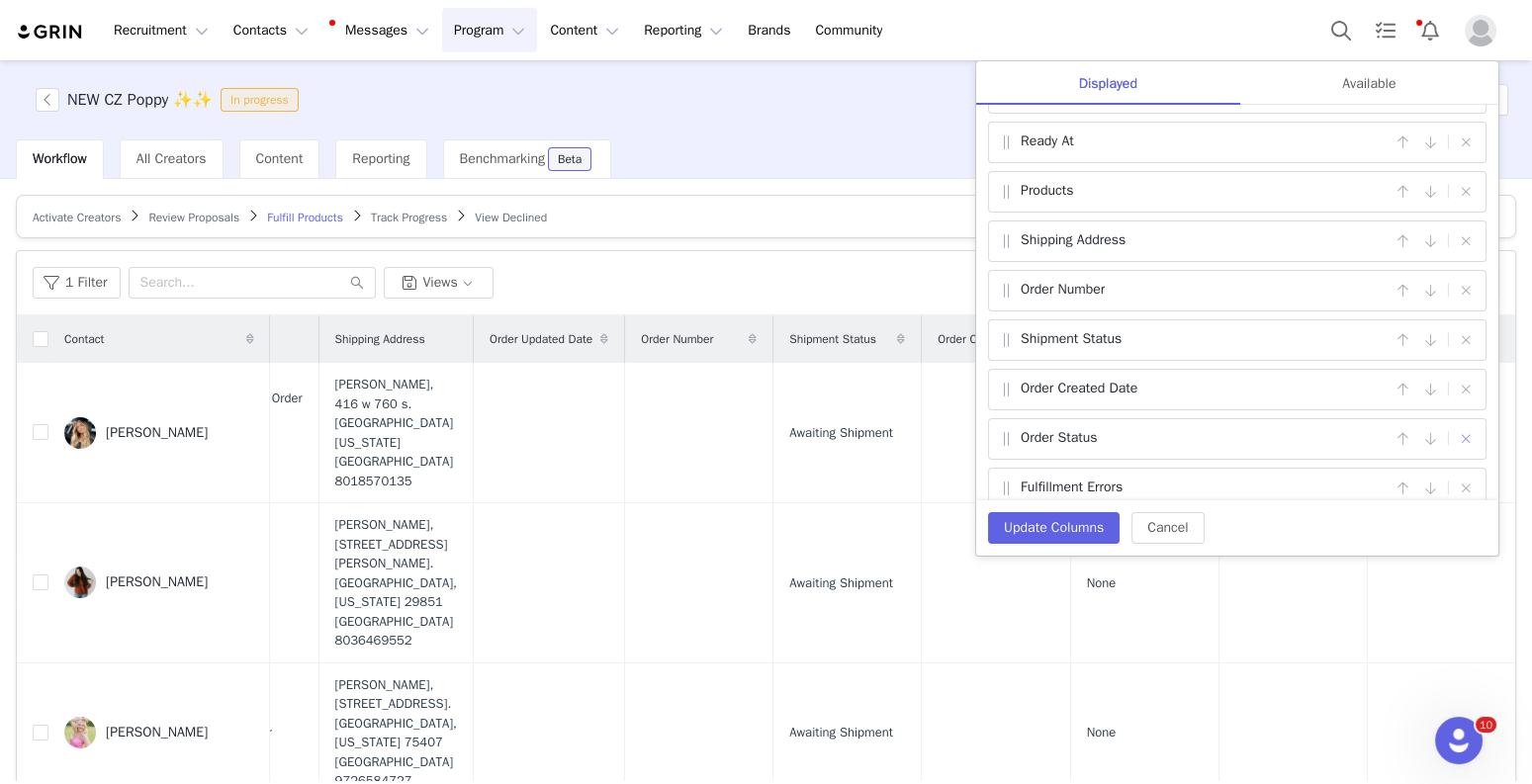 click at bounding box center (1466, 439) 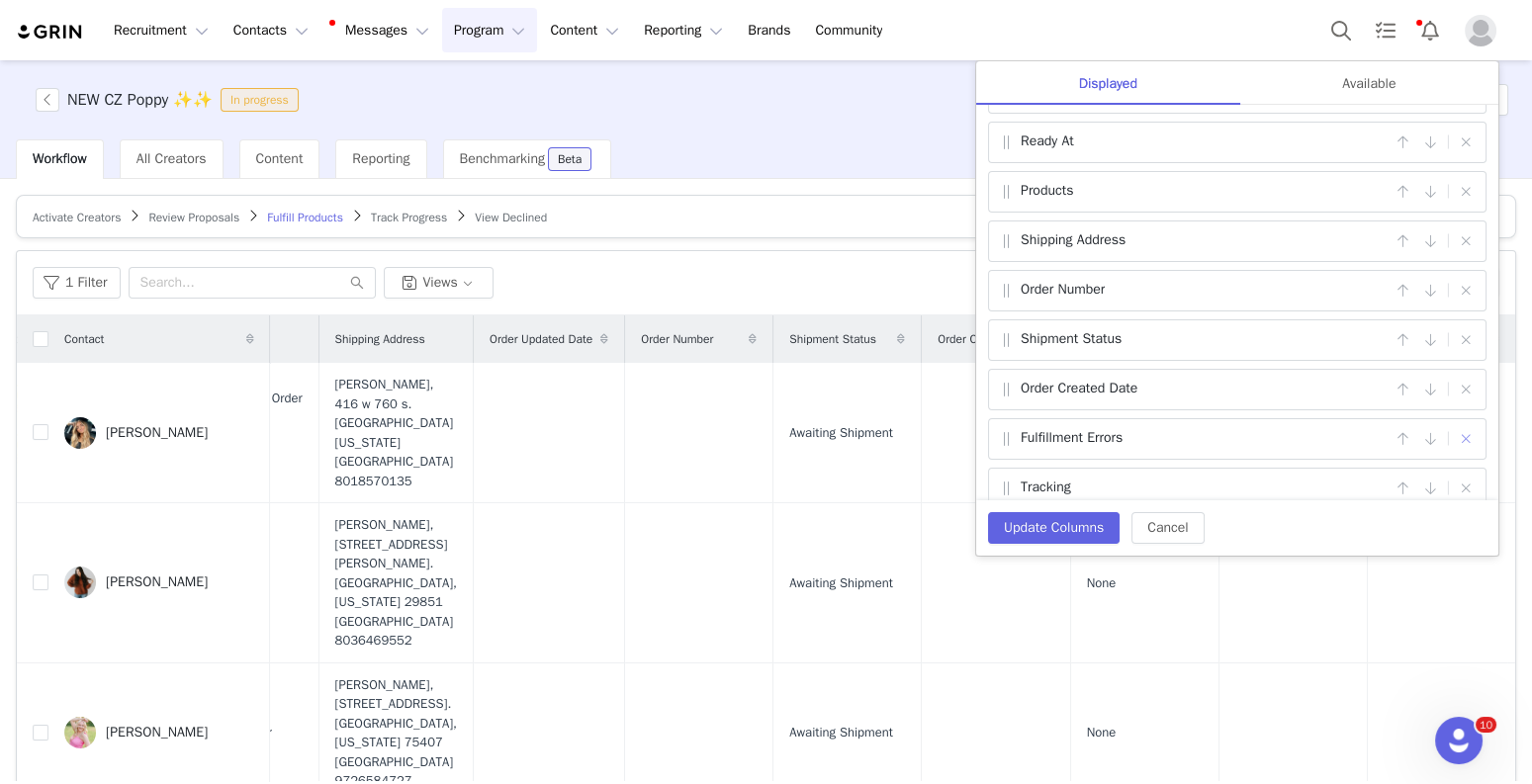 click at bounding box center (1466, 439) 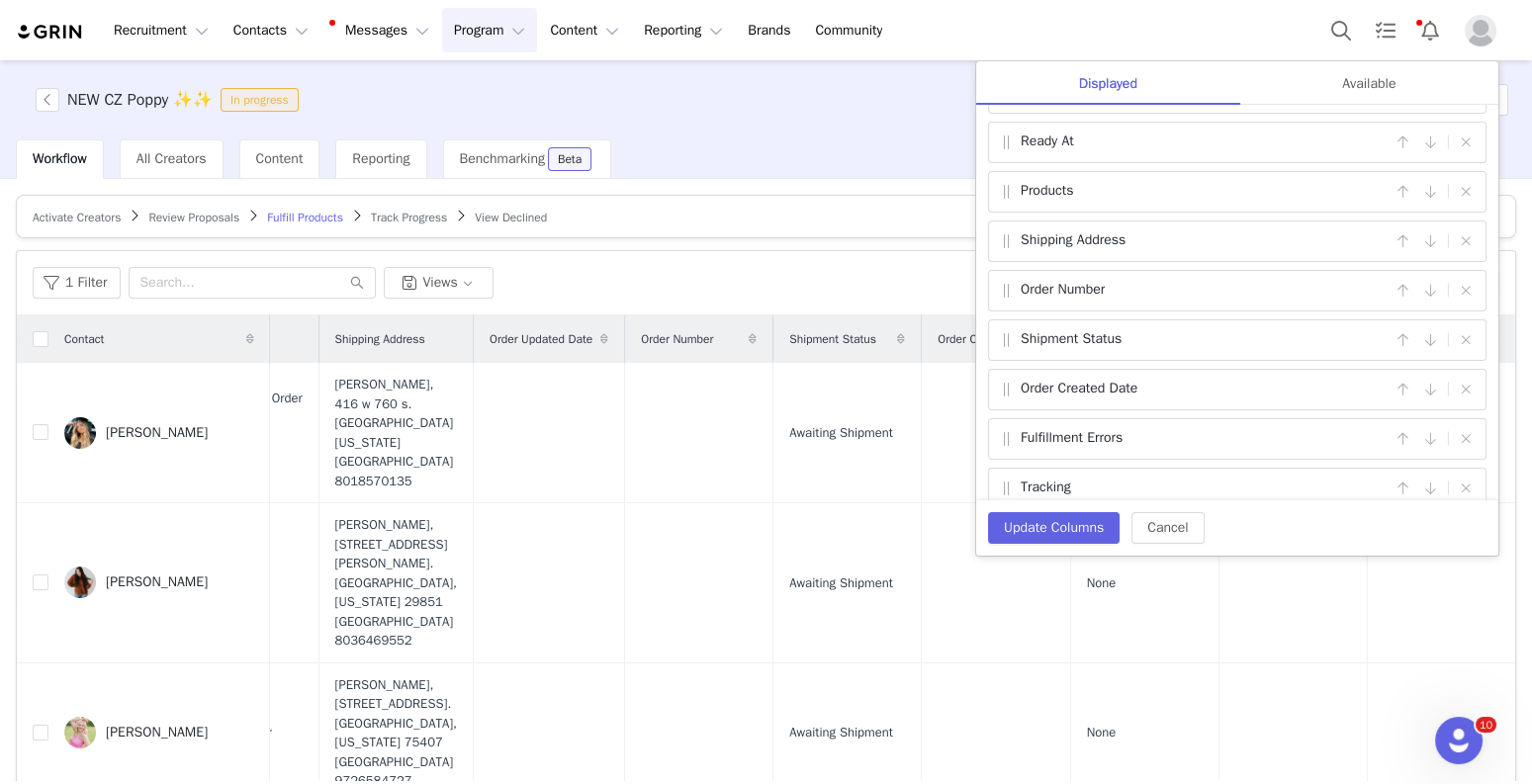 scroll, scrollTop: 154, scrollLeft: 0, axis: vertical 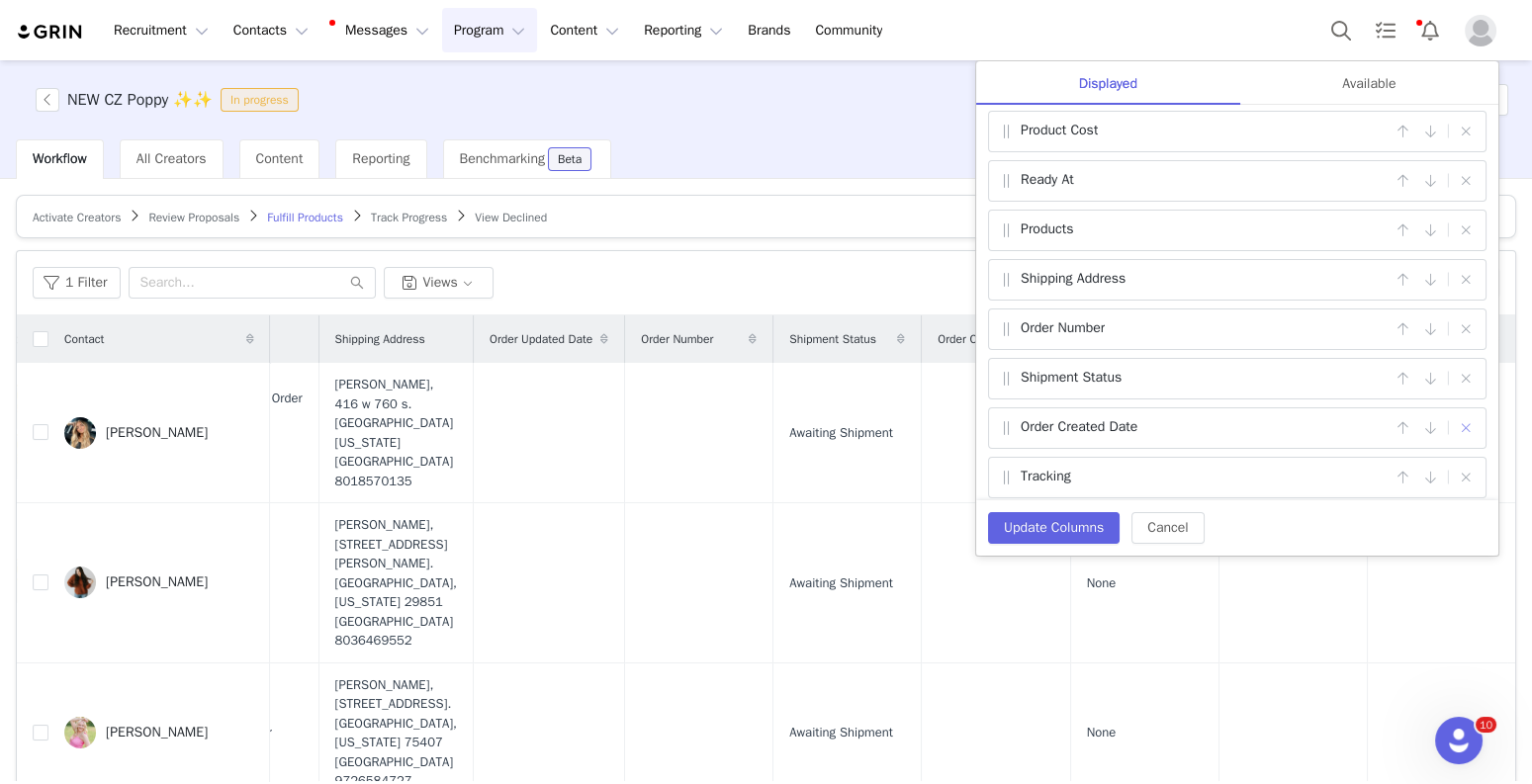 click at bounding box center (1466, 428) 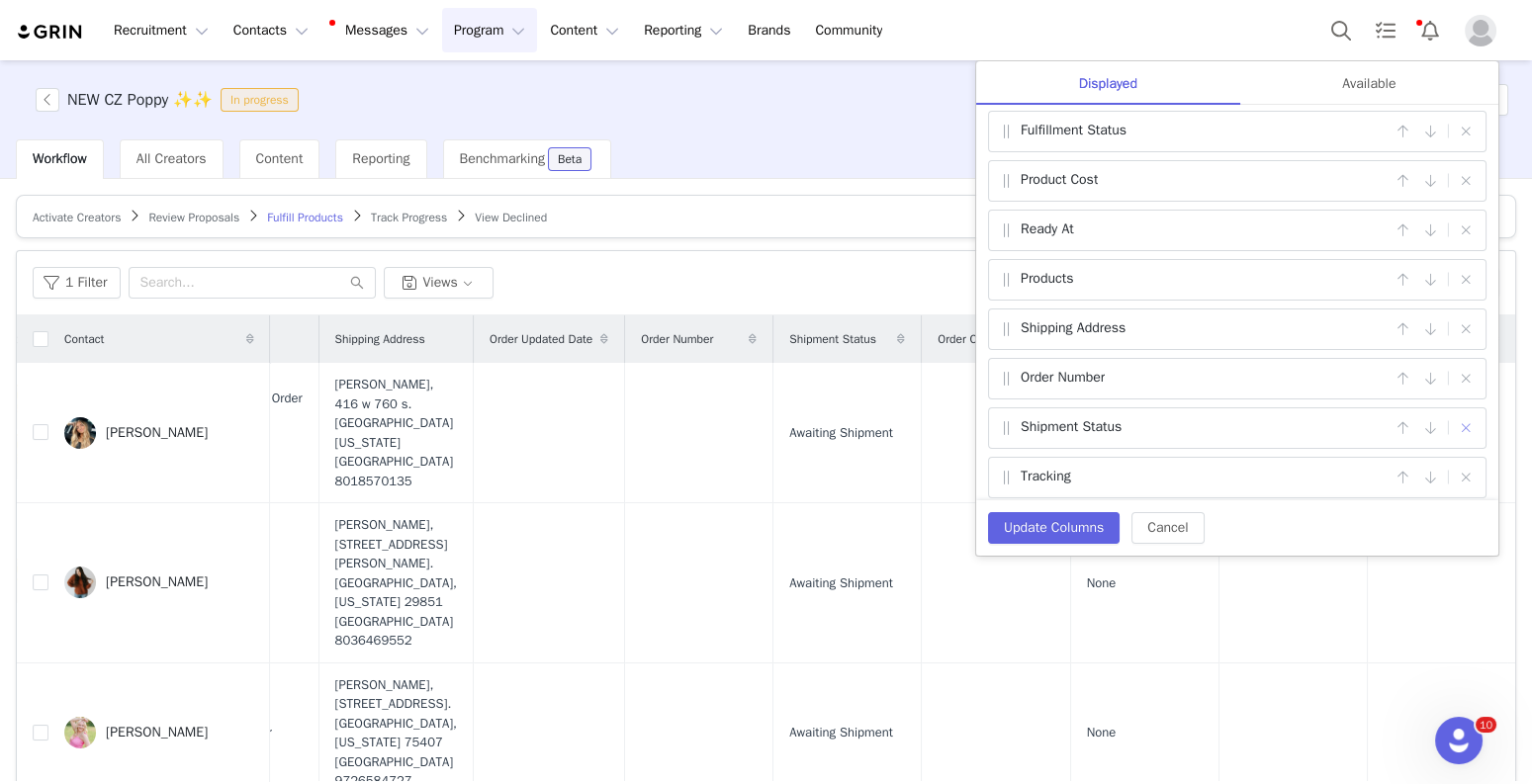 click at bounding box center (1466, 428) 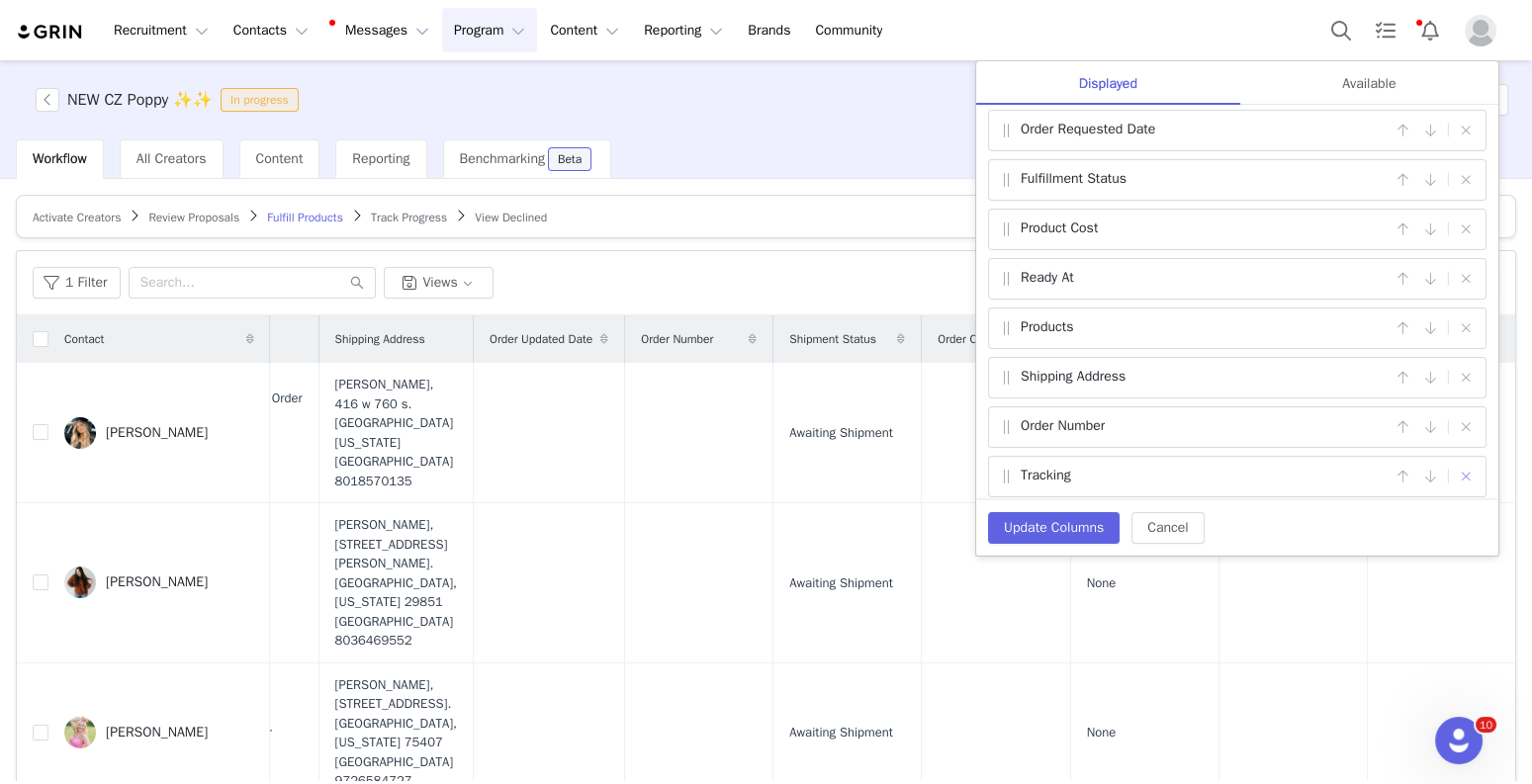 click at bounding box center (1466, 477) 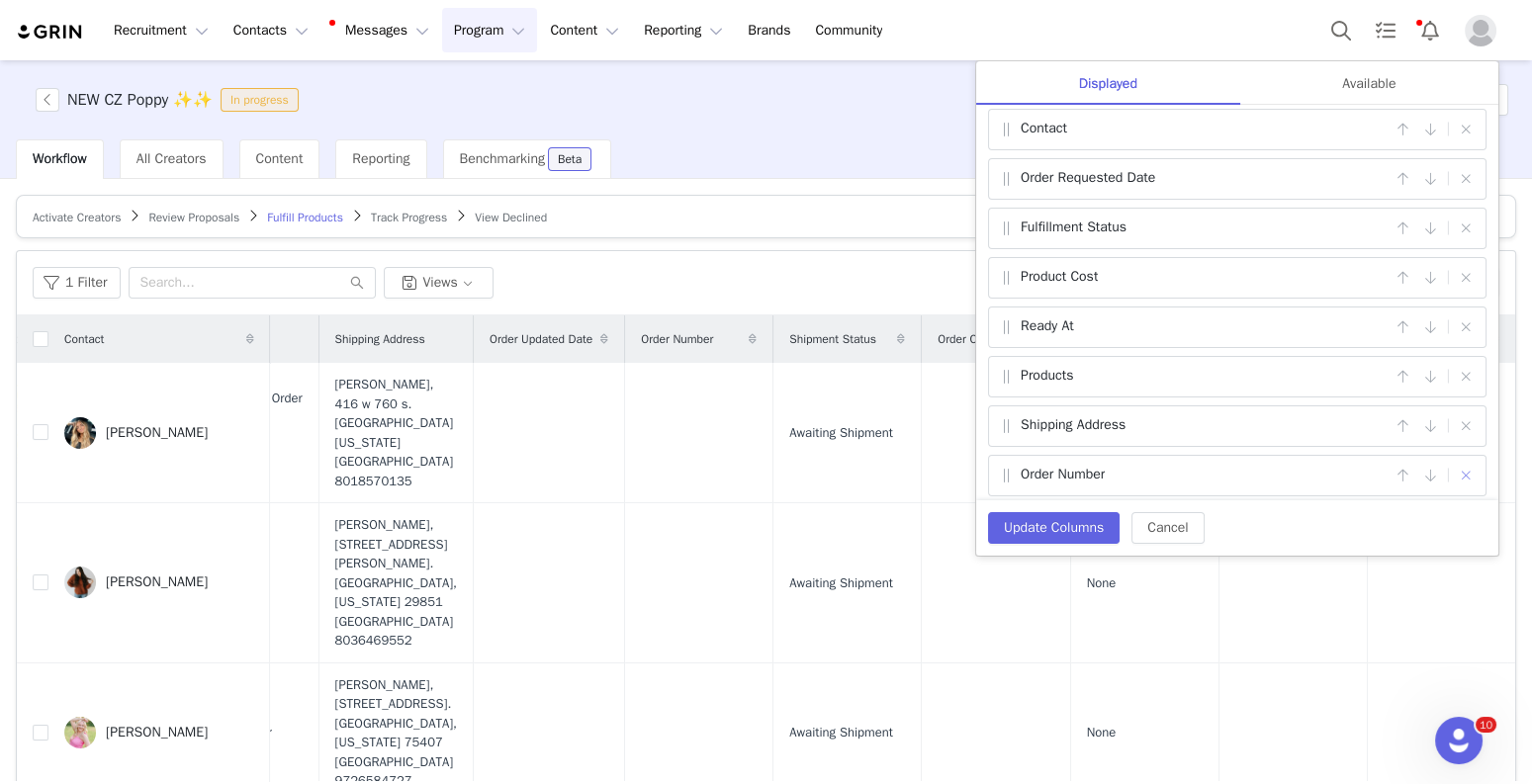 click at bounding box center (1466, 476) 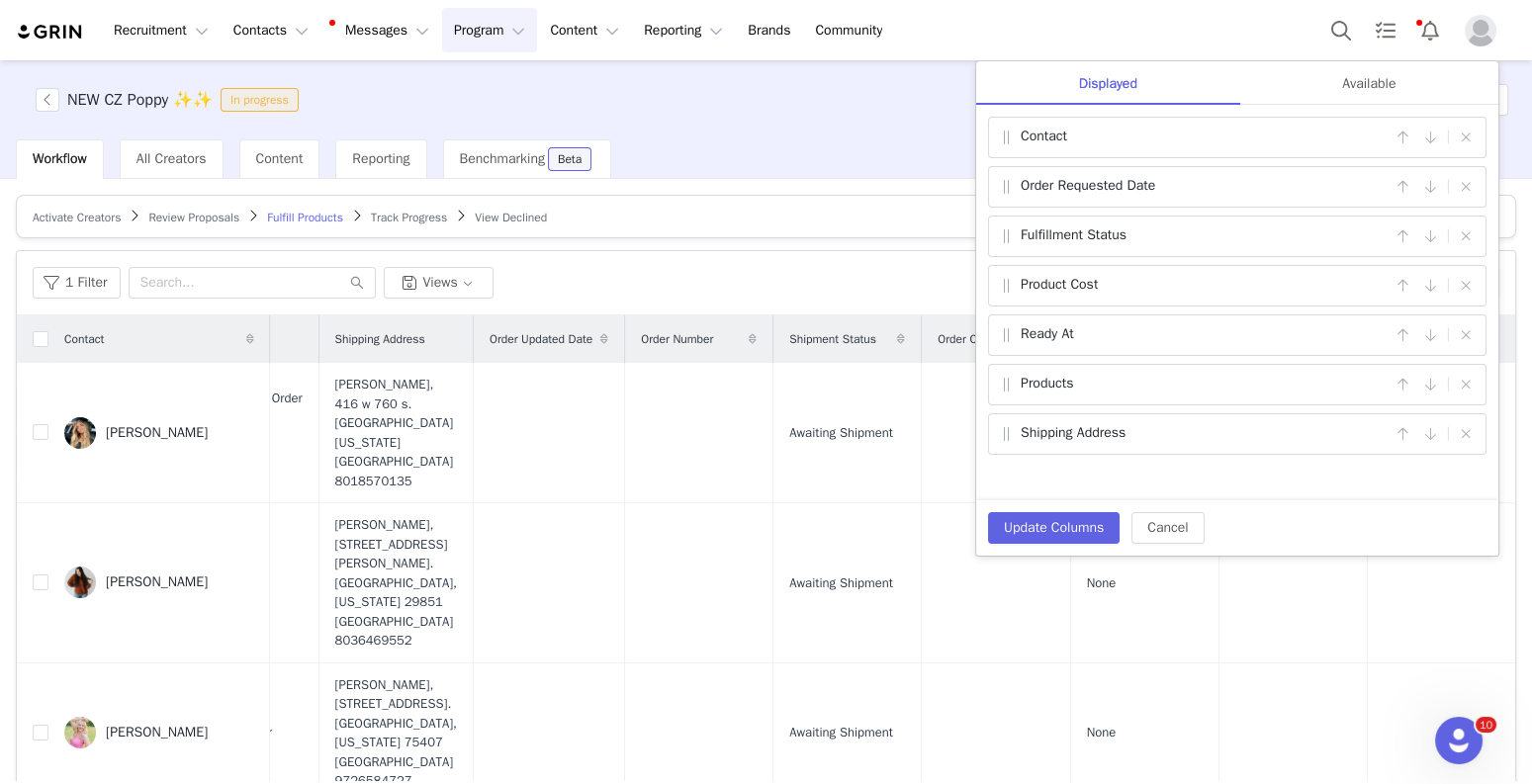 scroll, scrollTop: 0, scrollLeft: 0, axis: both 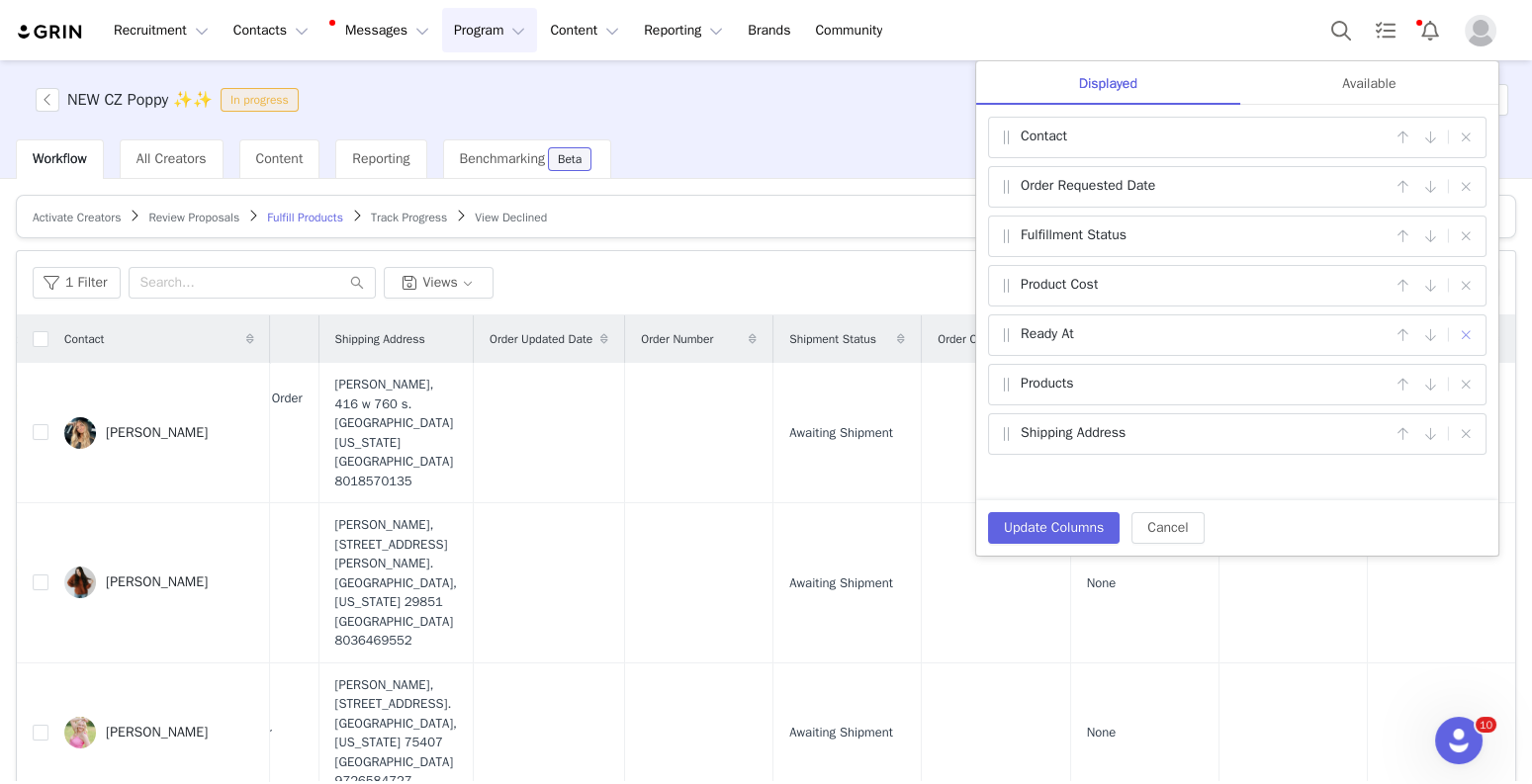 click at bounding box center (1466, 335) 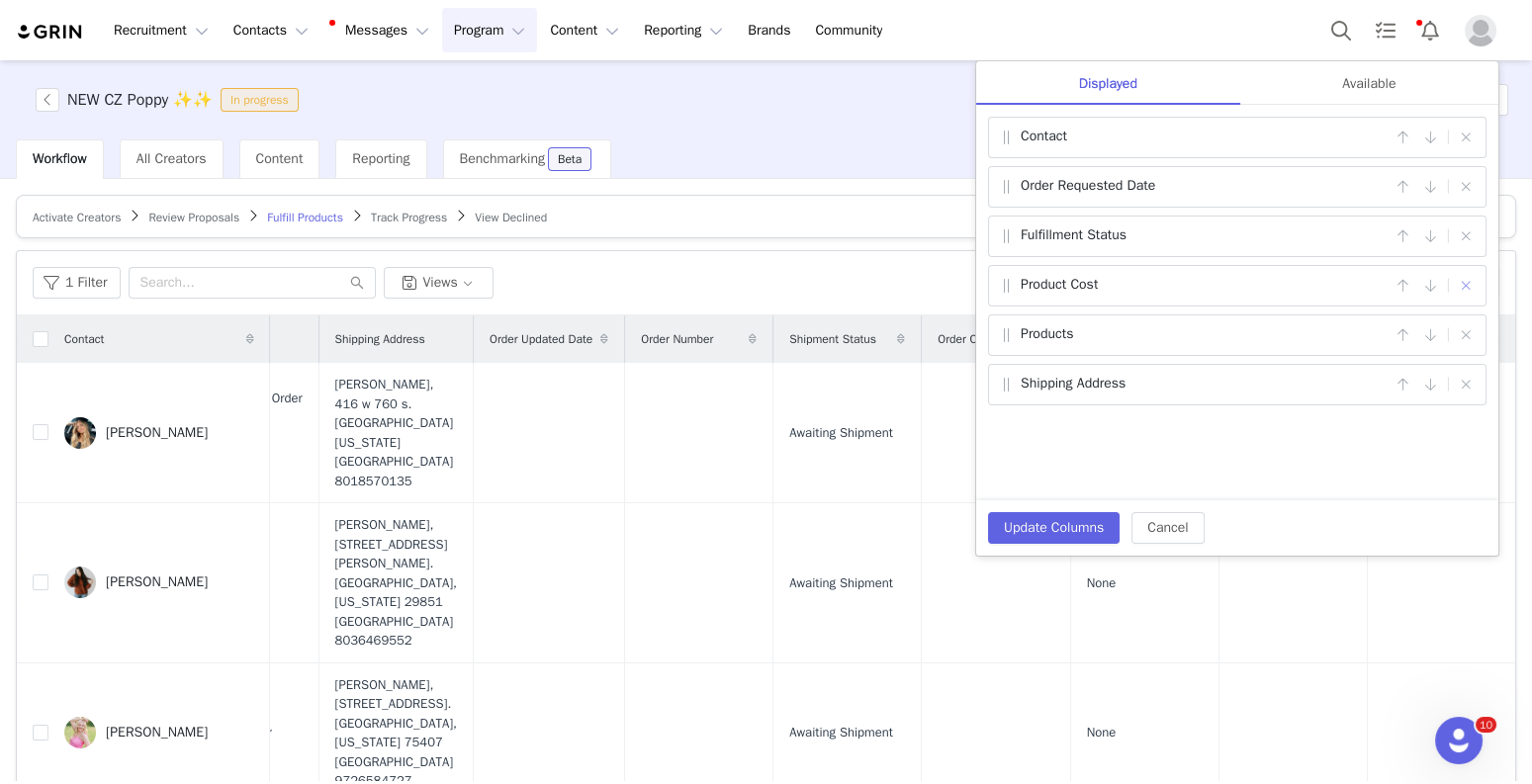 click at bounding box center (1466, 286) 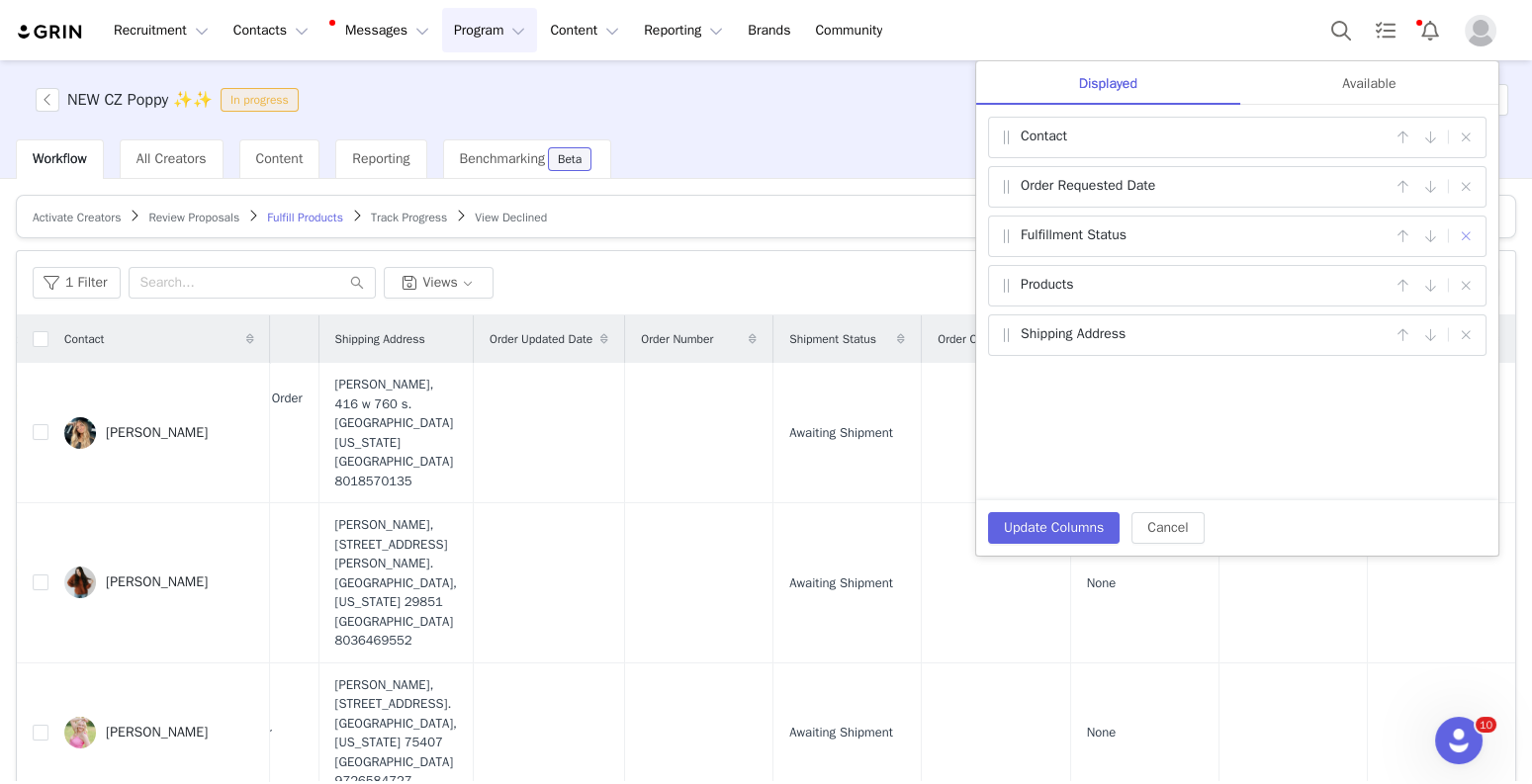 click at bounding box center [1466, 236] 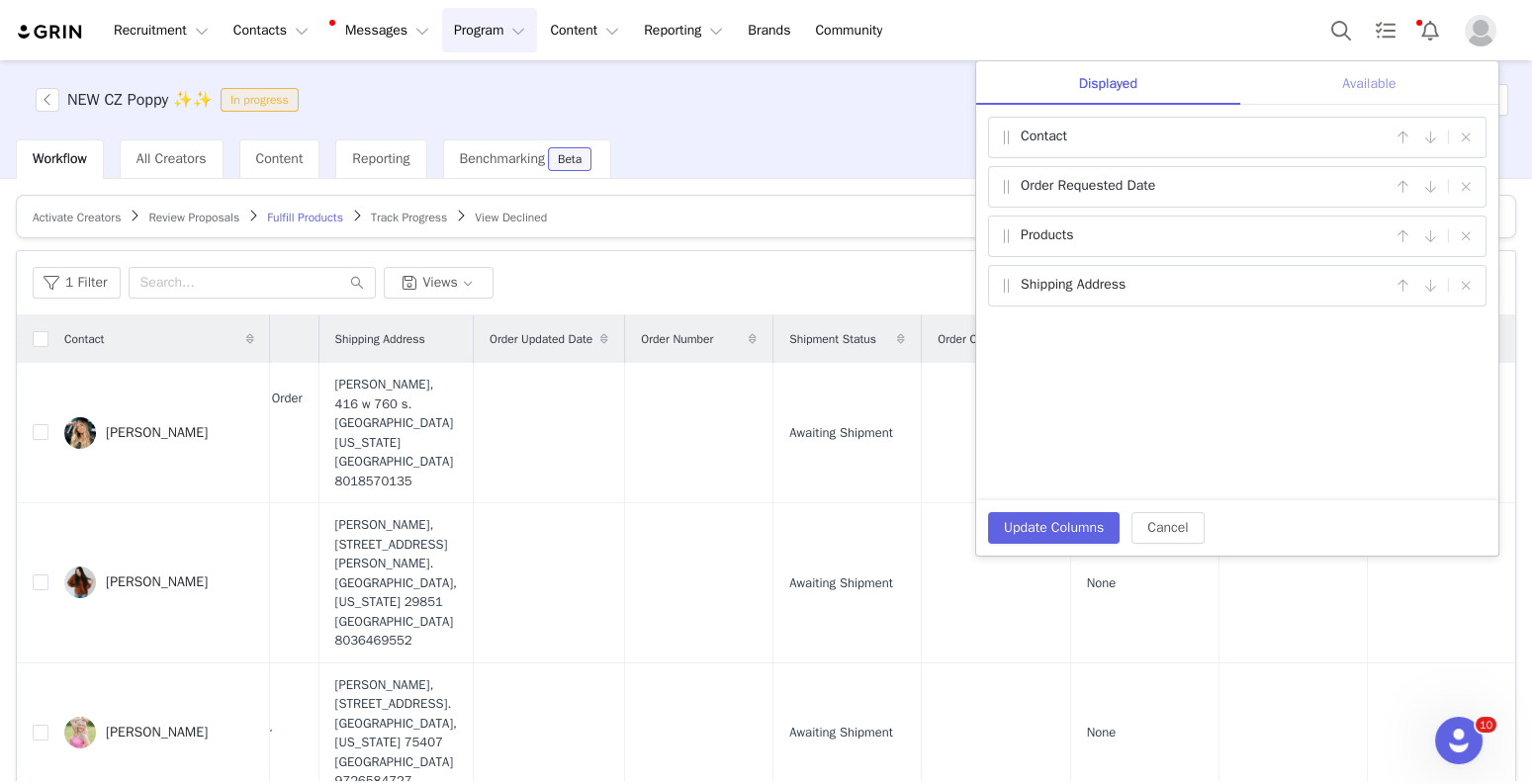 click on "Available" at bounding box center [1369, 83] 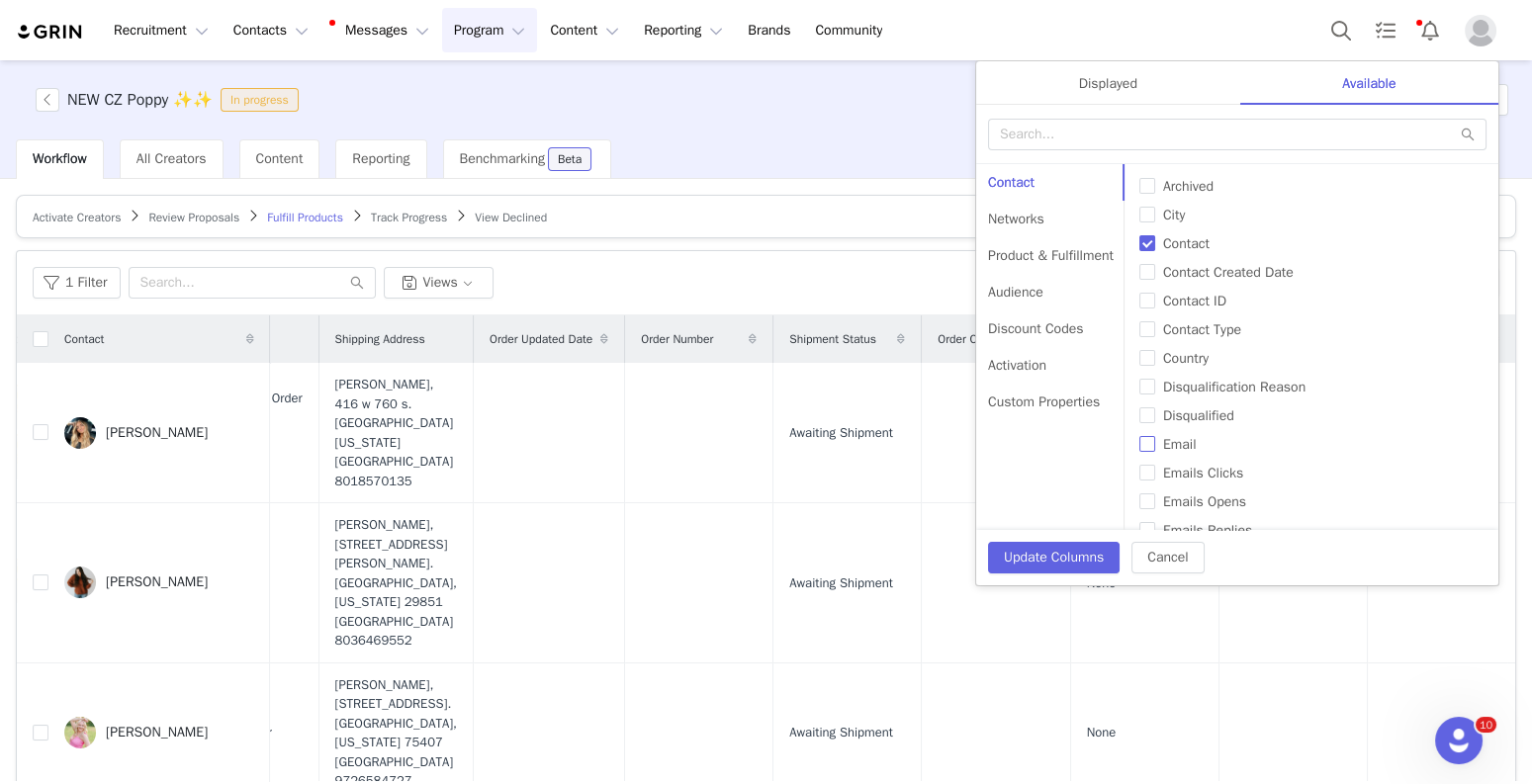 click on "Email" at bounding box center [1180, 444] 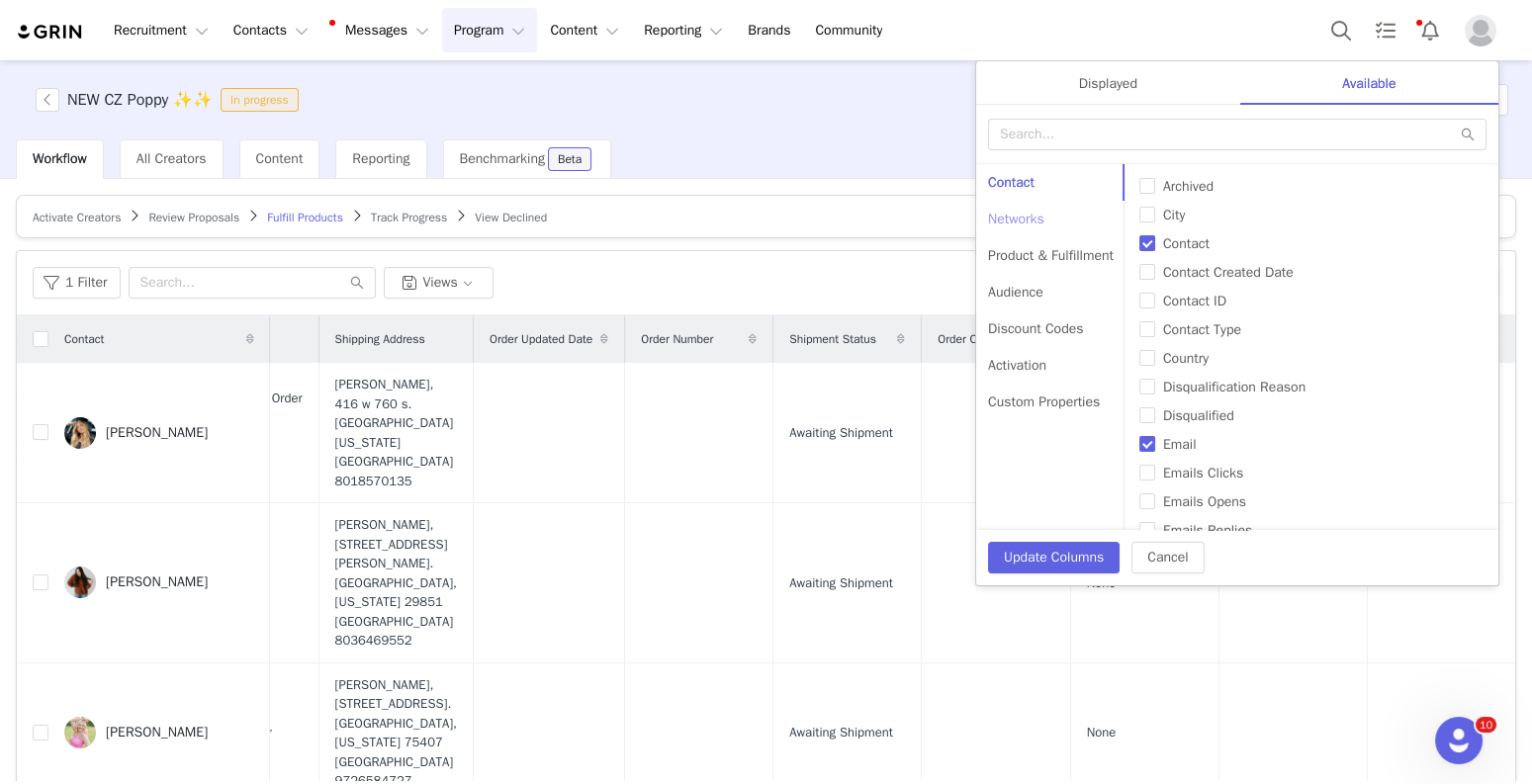 click on "Networks" at bounding box center [1050, 218] 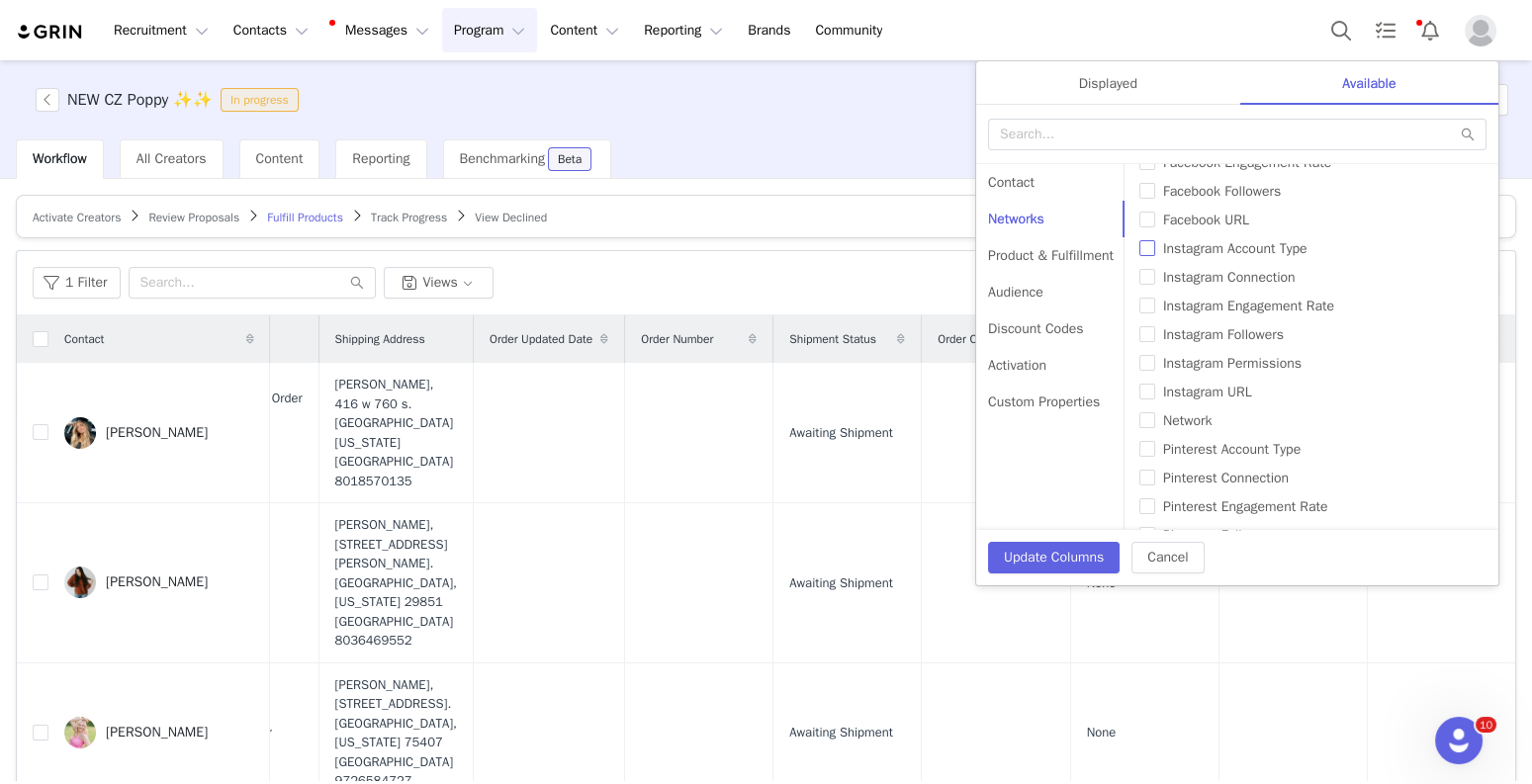 scroll, scrollTop: 28, scrollLeft: 0, axis: vertical 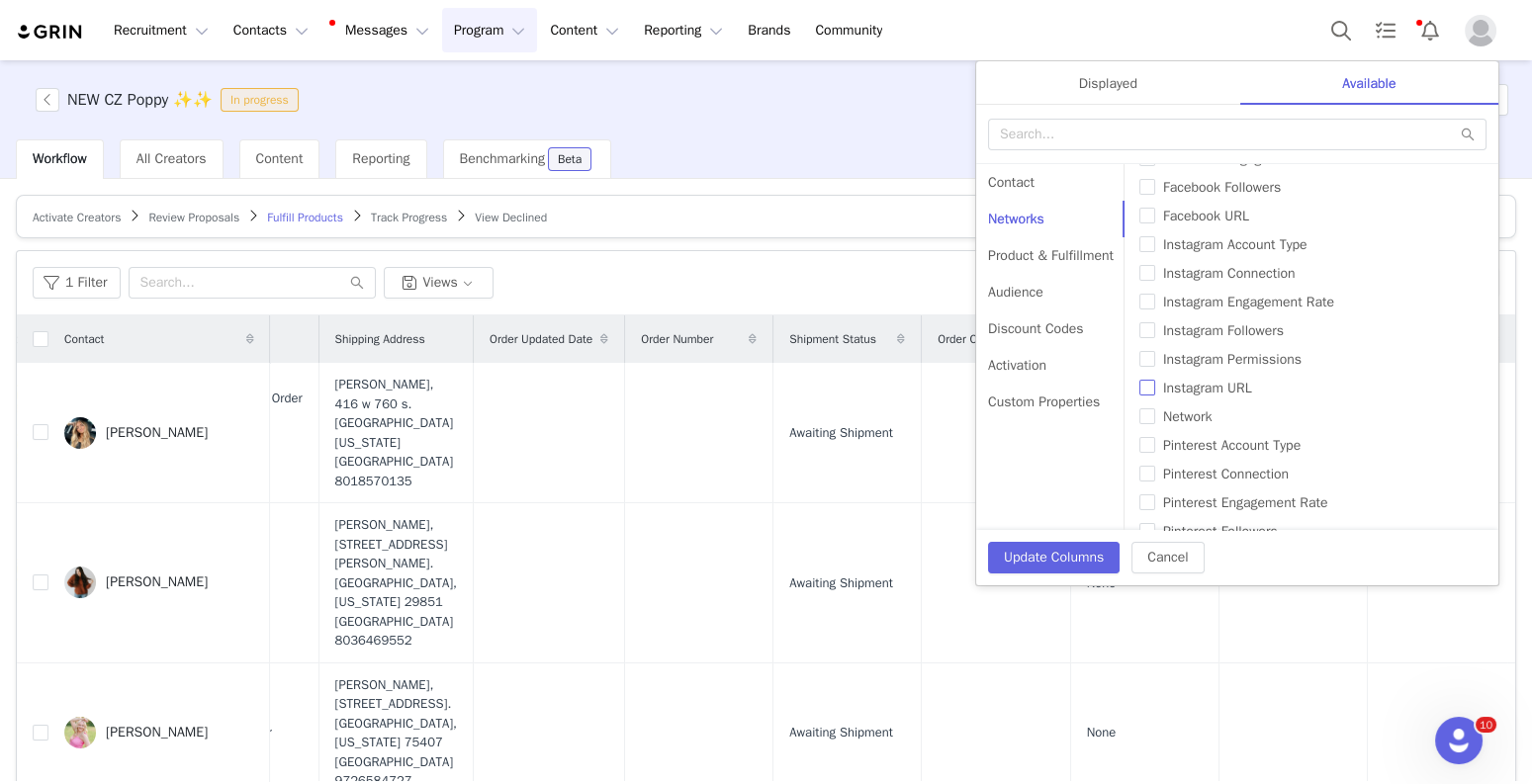 click on "Instagram URL" at bounding box center [1147, 388] 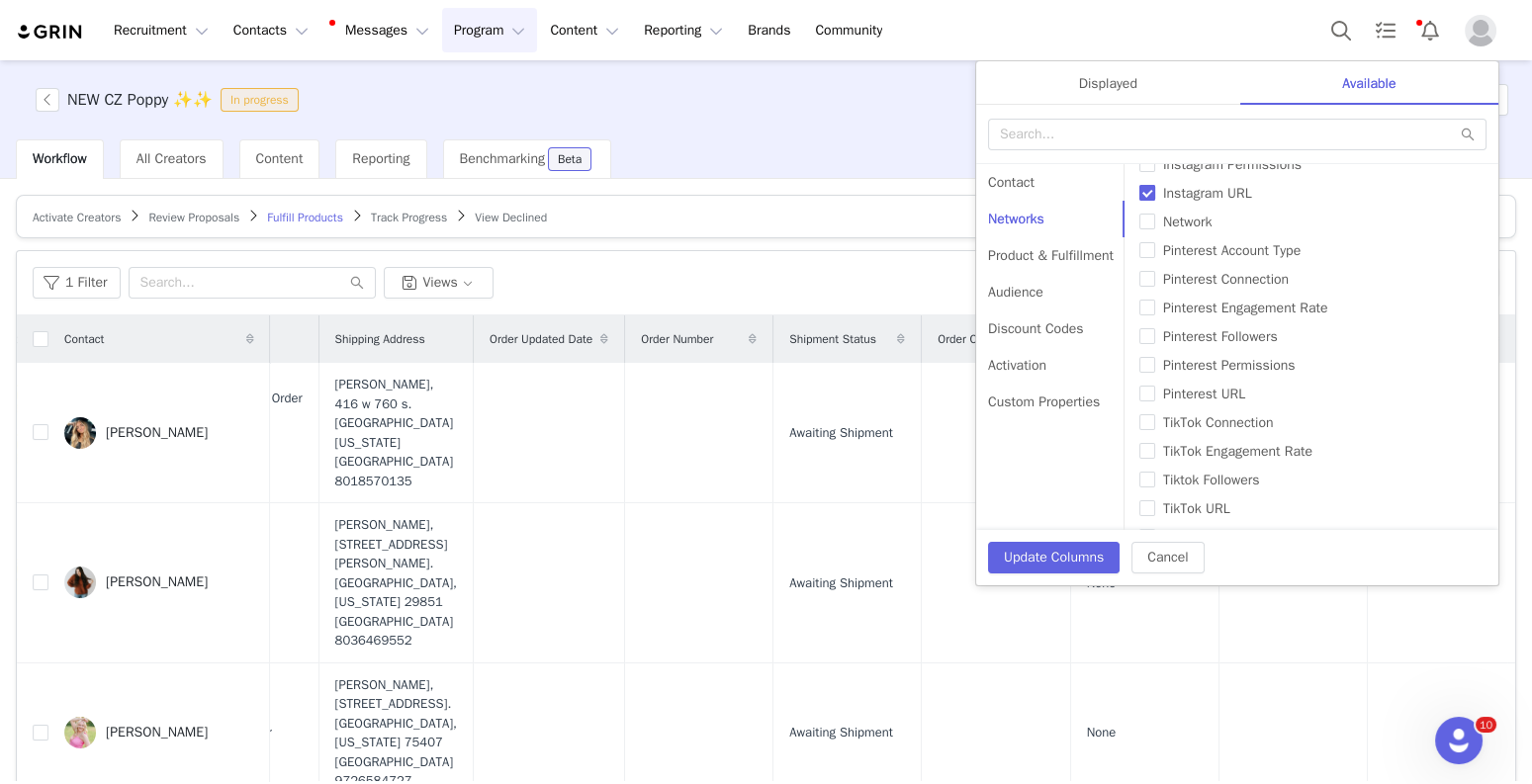 scroll, scrollTop: 452, scrollLeft: 0, axis: vertical 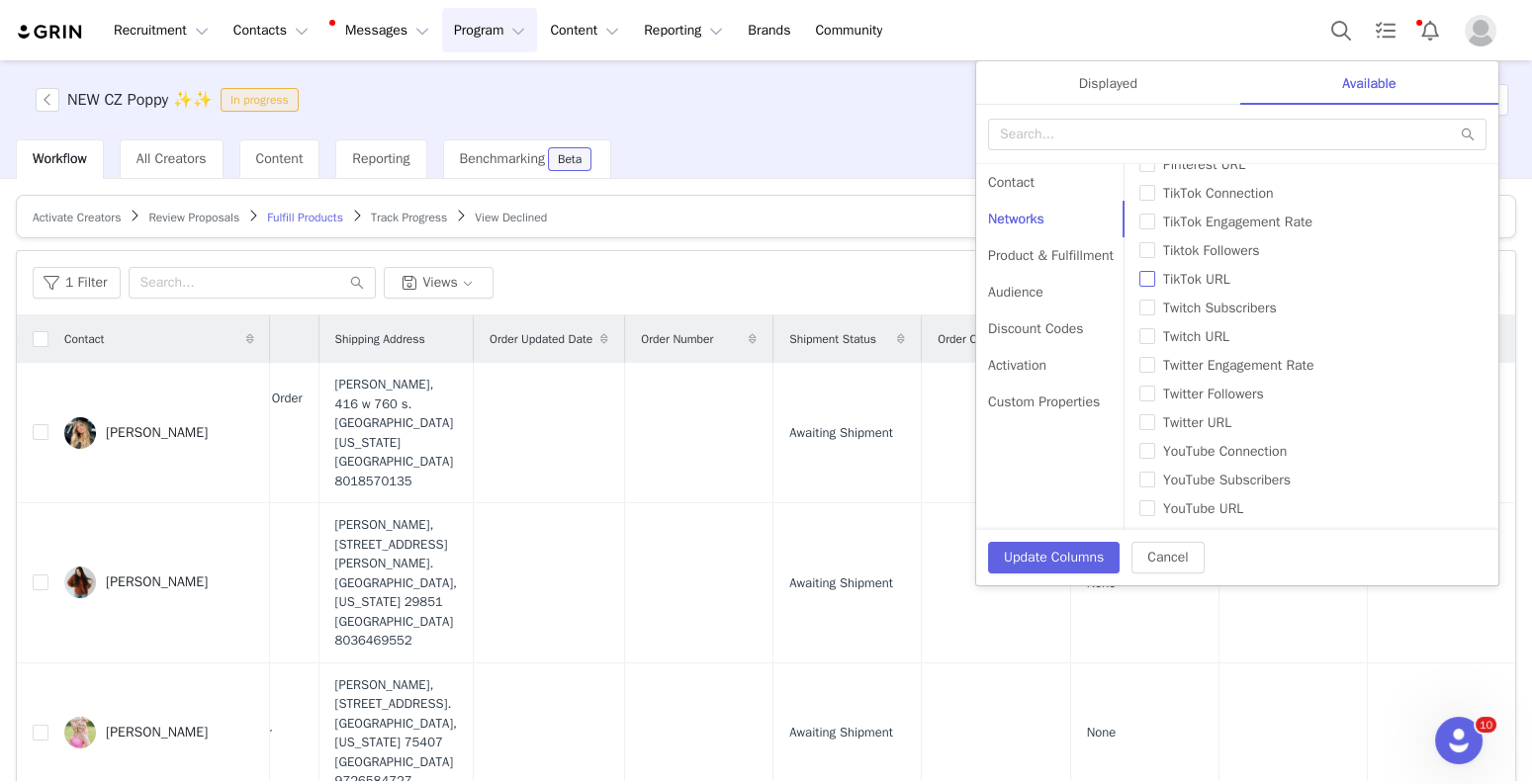 click on "TikTok URL" at bounding box center (1147, 279) 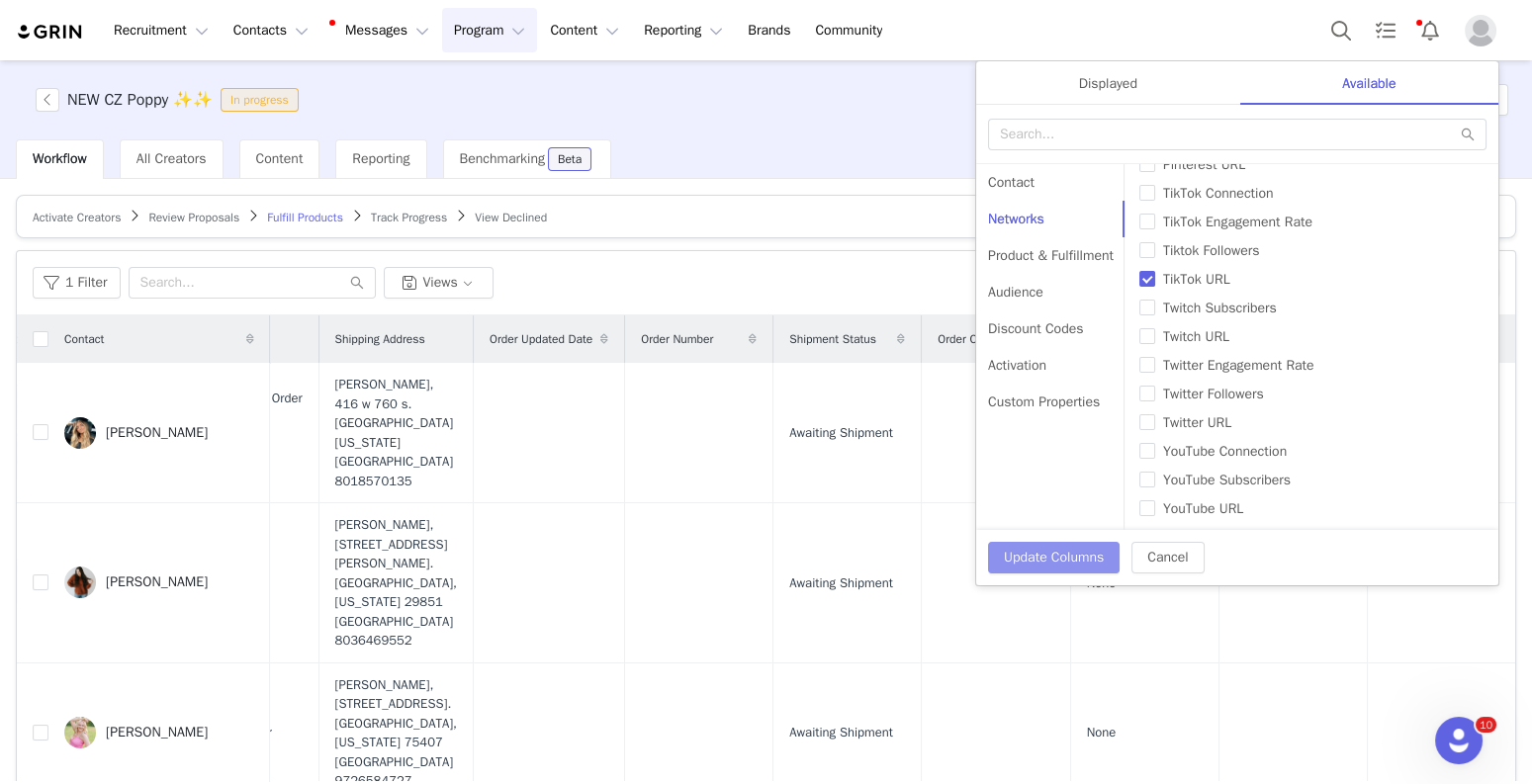 click on "Update Columns" at bounding box center [1053, 558] 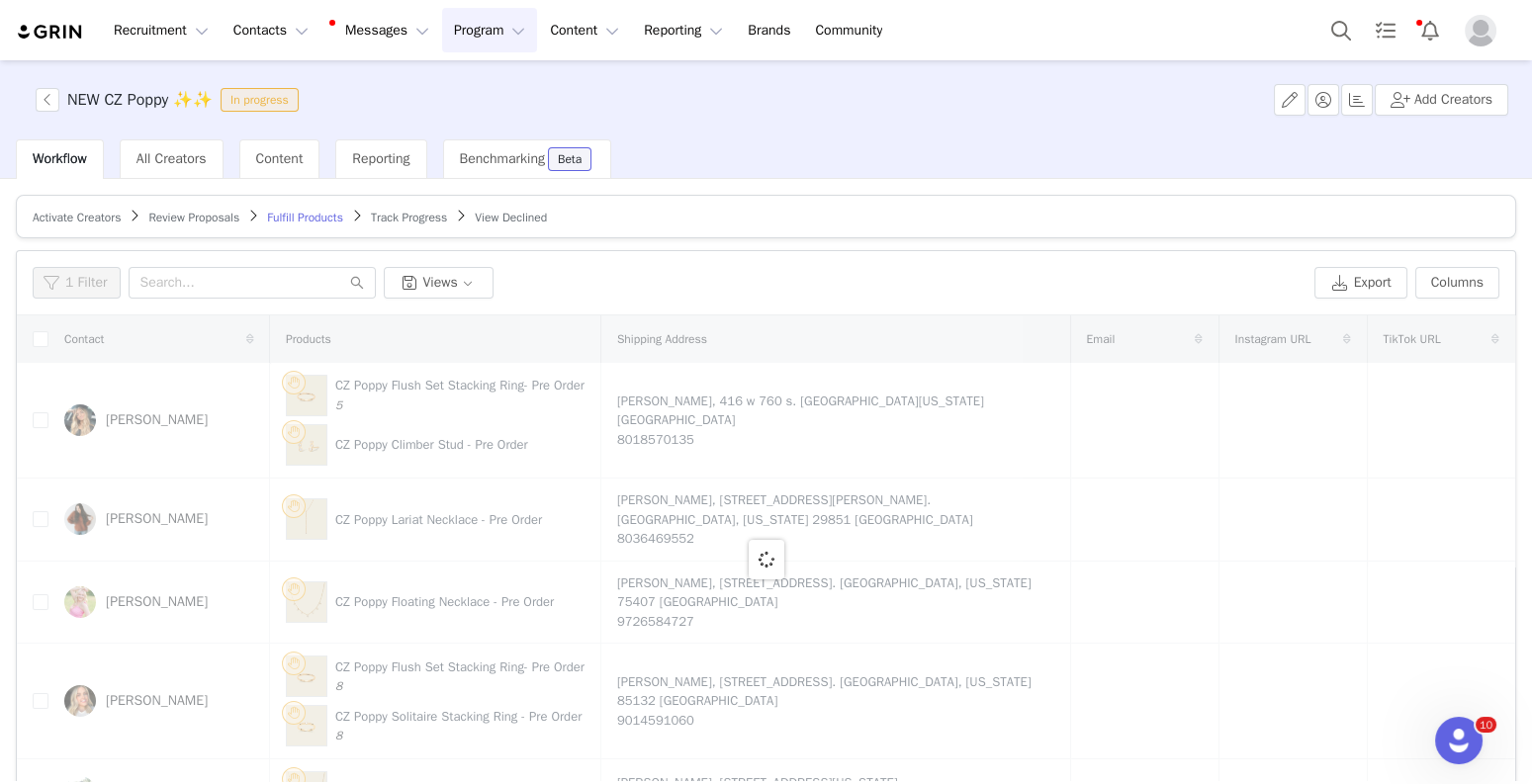 scroll, scrollTop: 0, scrollLeft: 0, axis: both 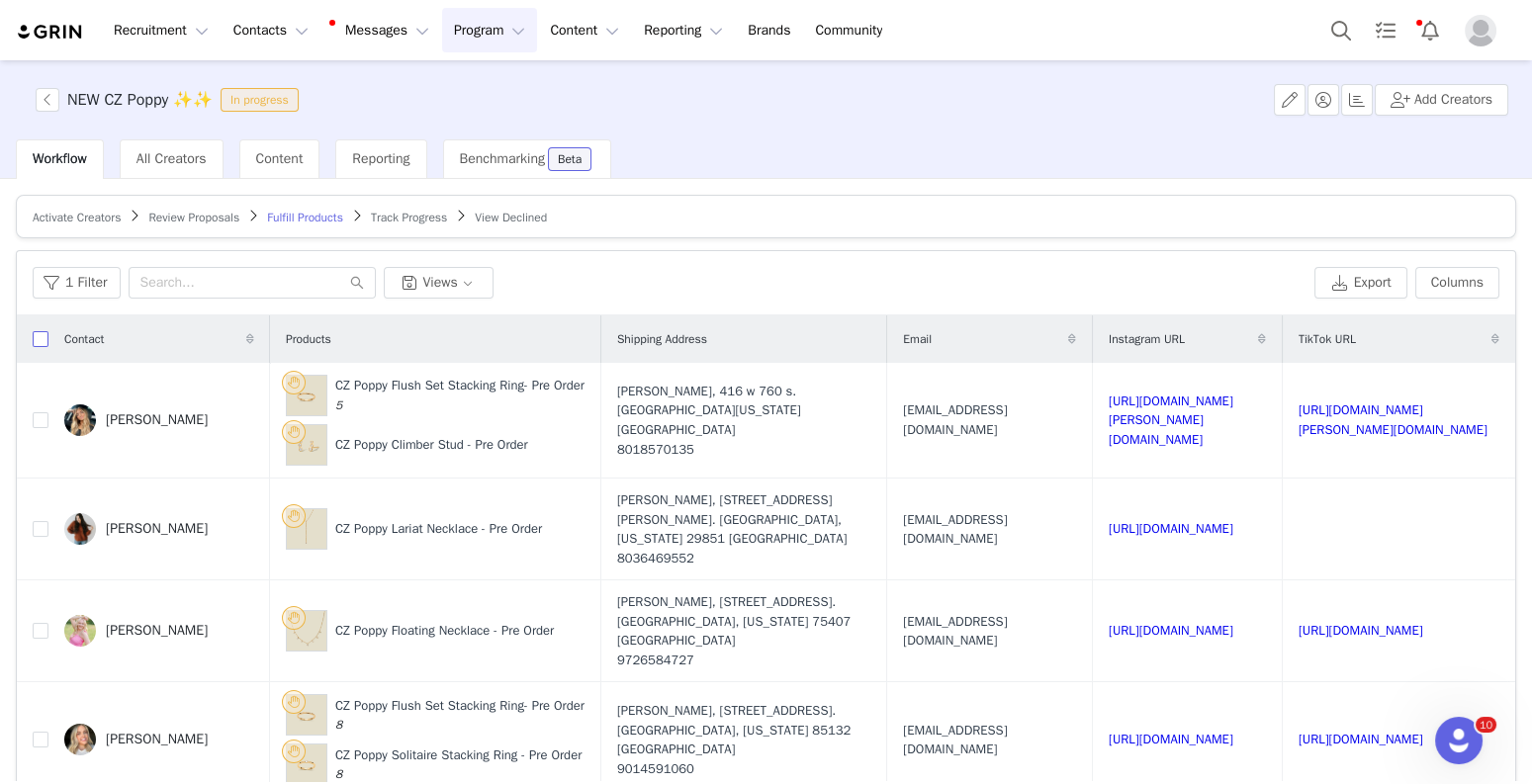 click at bounding box center [41, 339] 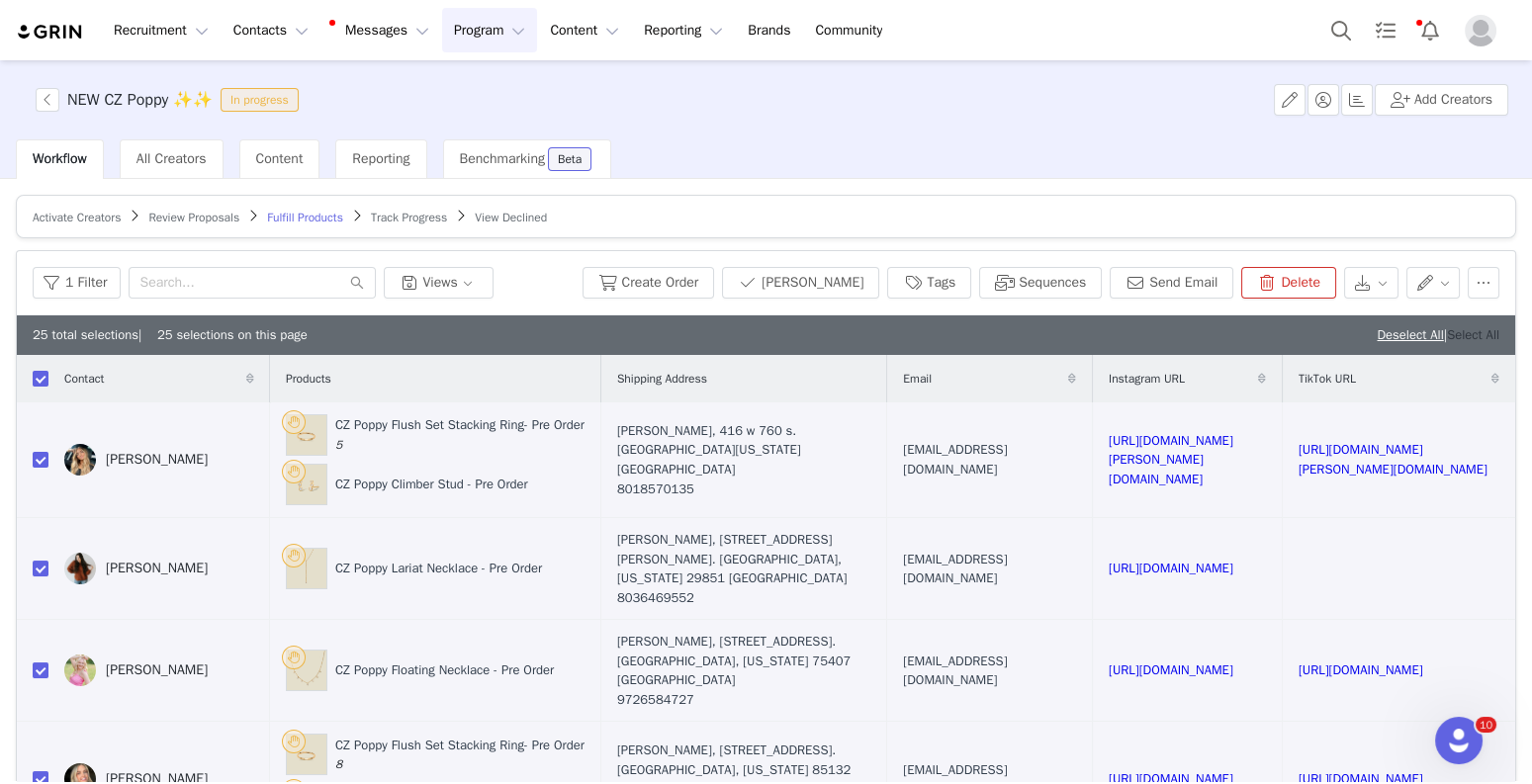 click on "Select All" at bounding box center (1473, 334) 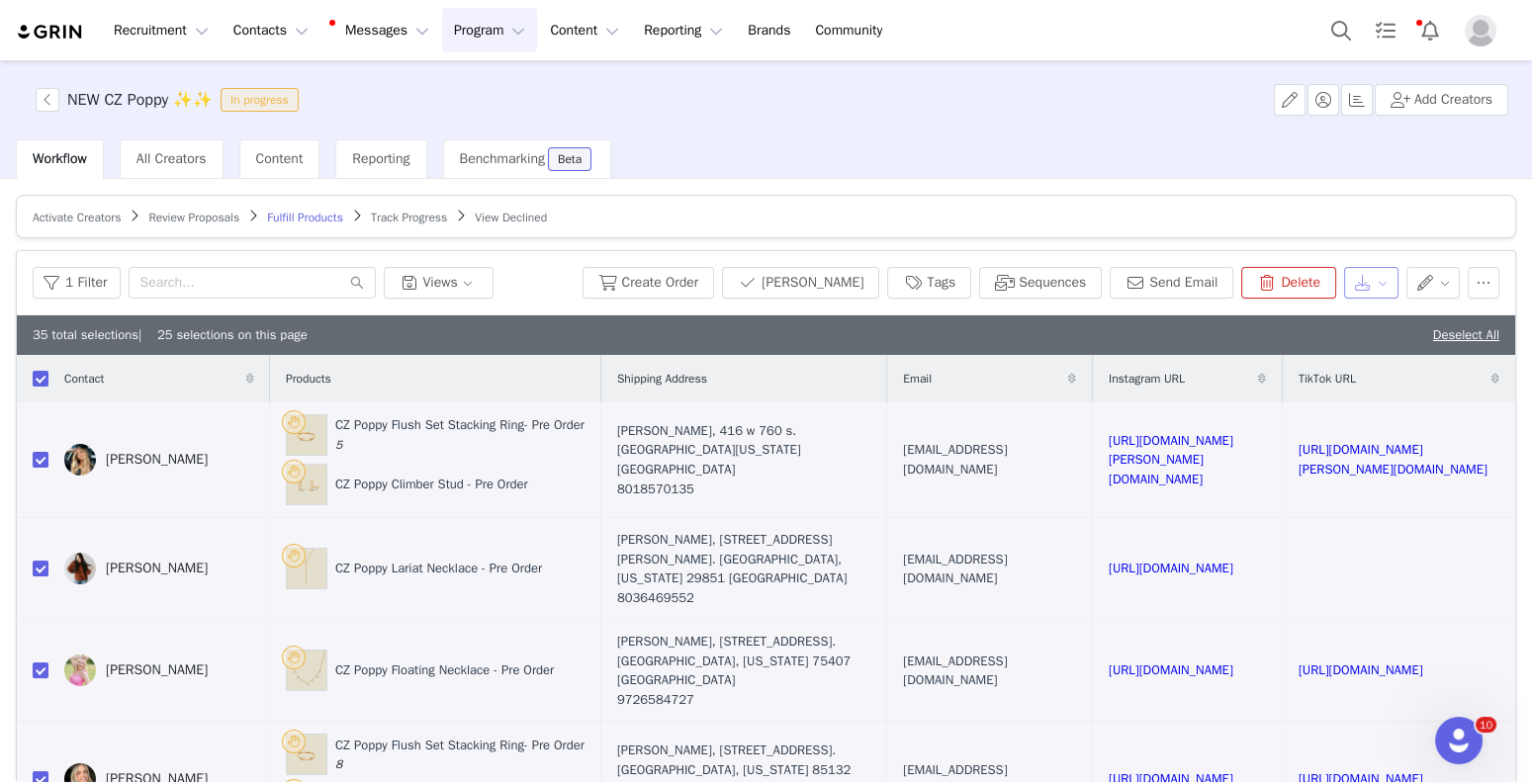 click at bounding box center [1371, 283] 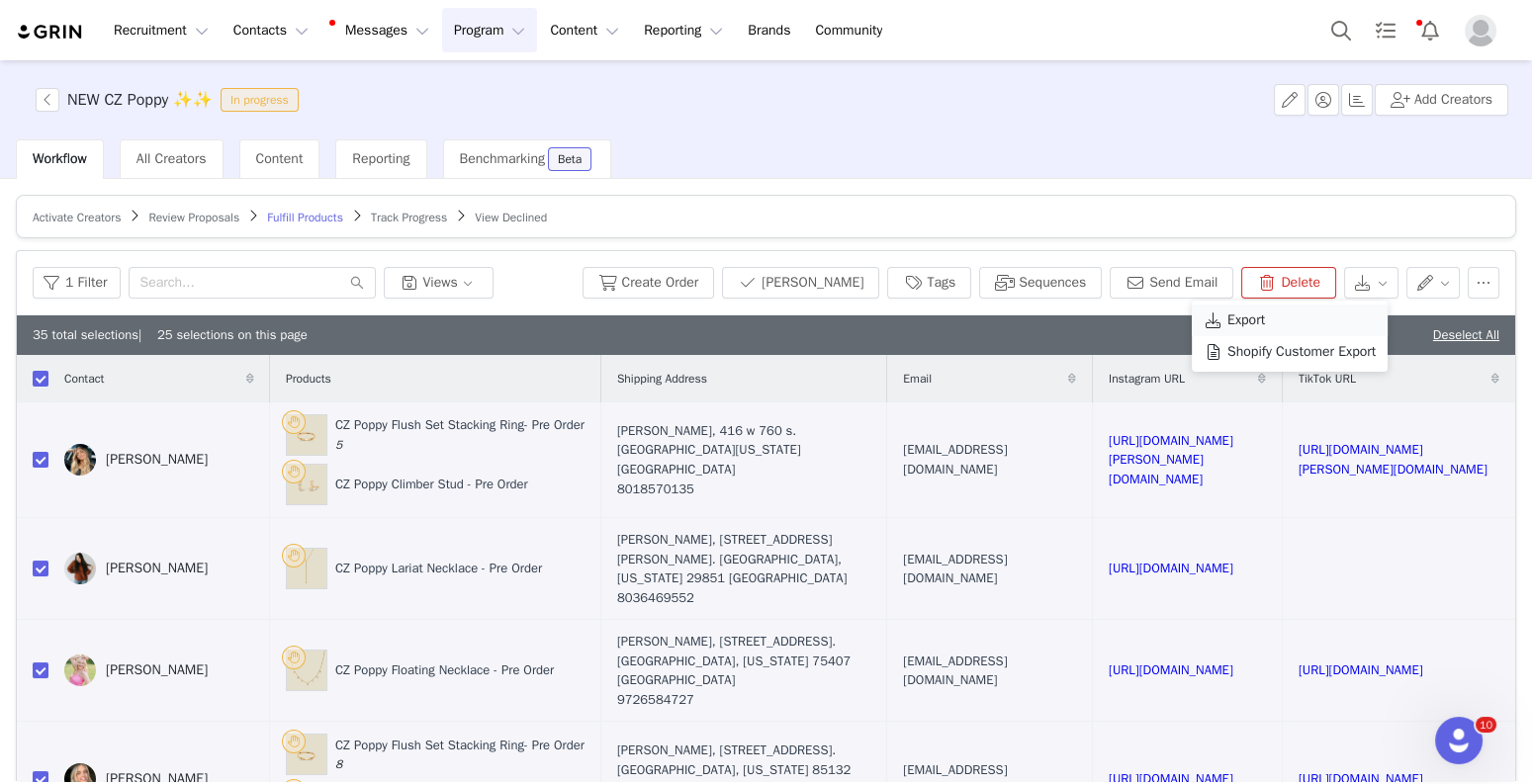 click on "Export" at bounding box center [1290, 320] 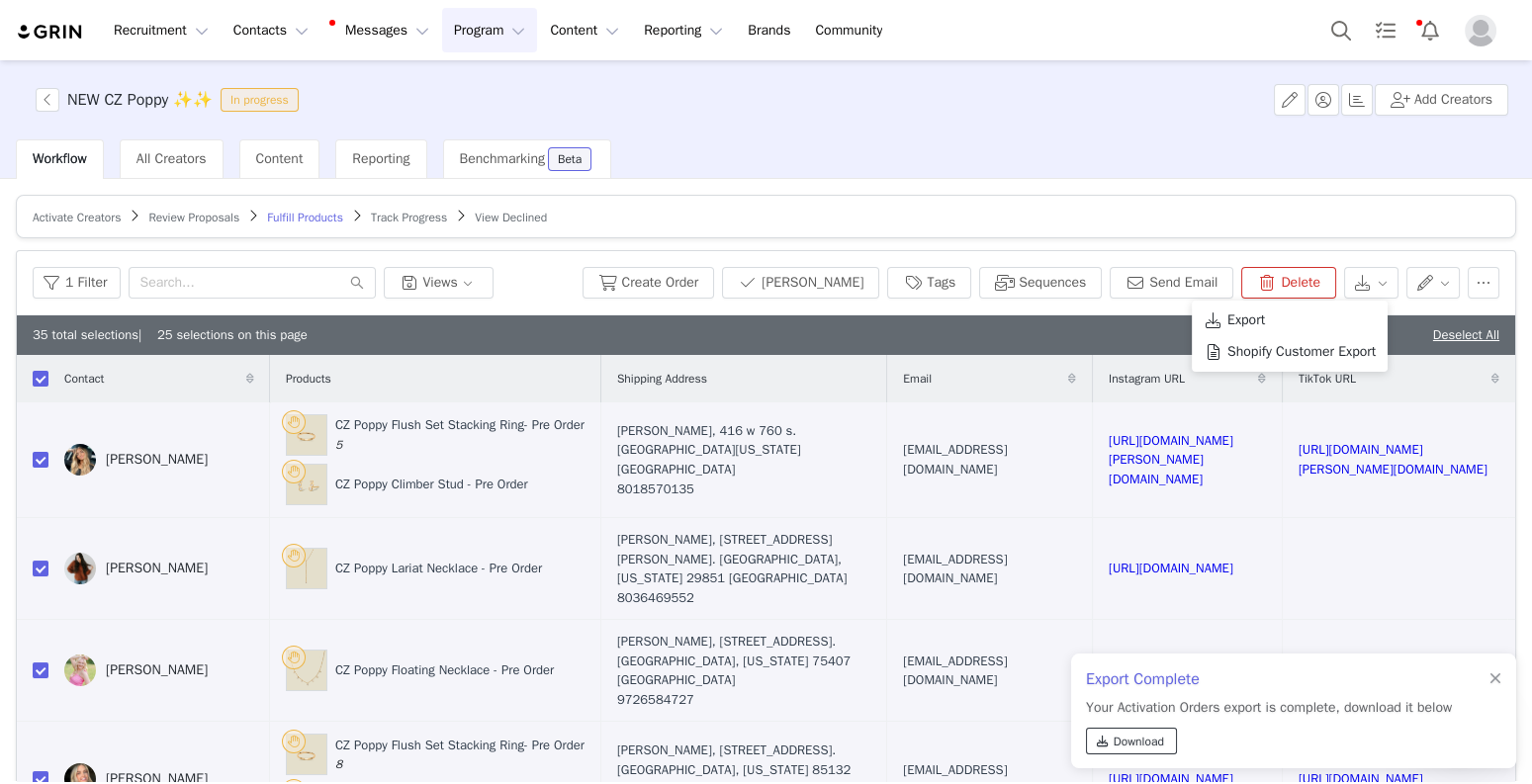 click on "Download" at bounding box center [1138, 741] 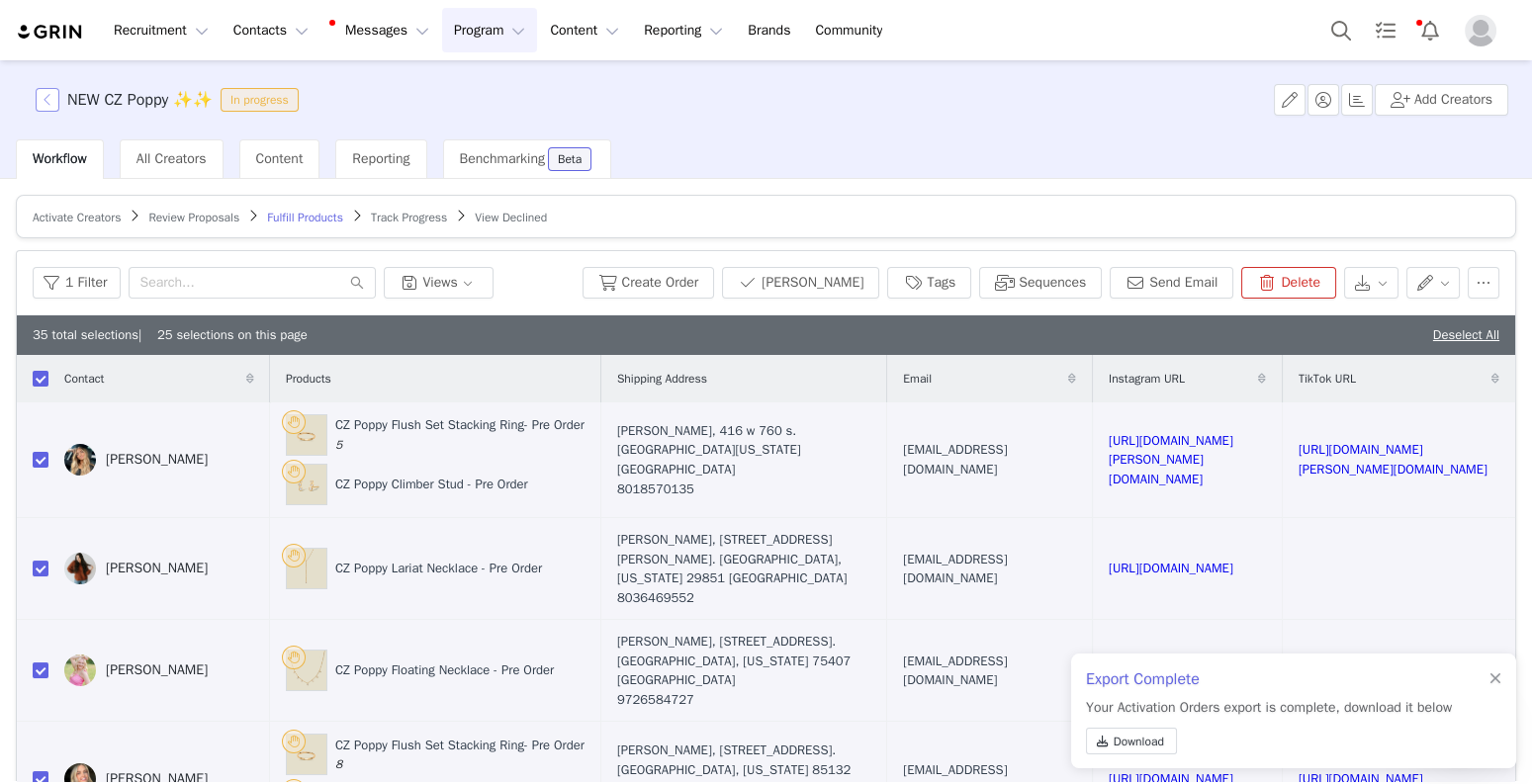click at bounding box center [47, 100] 